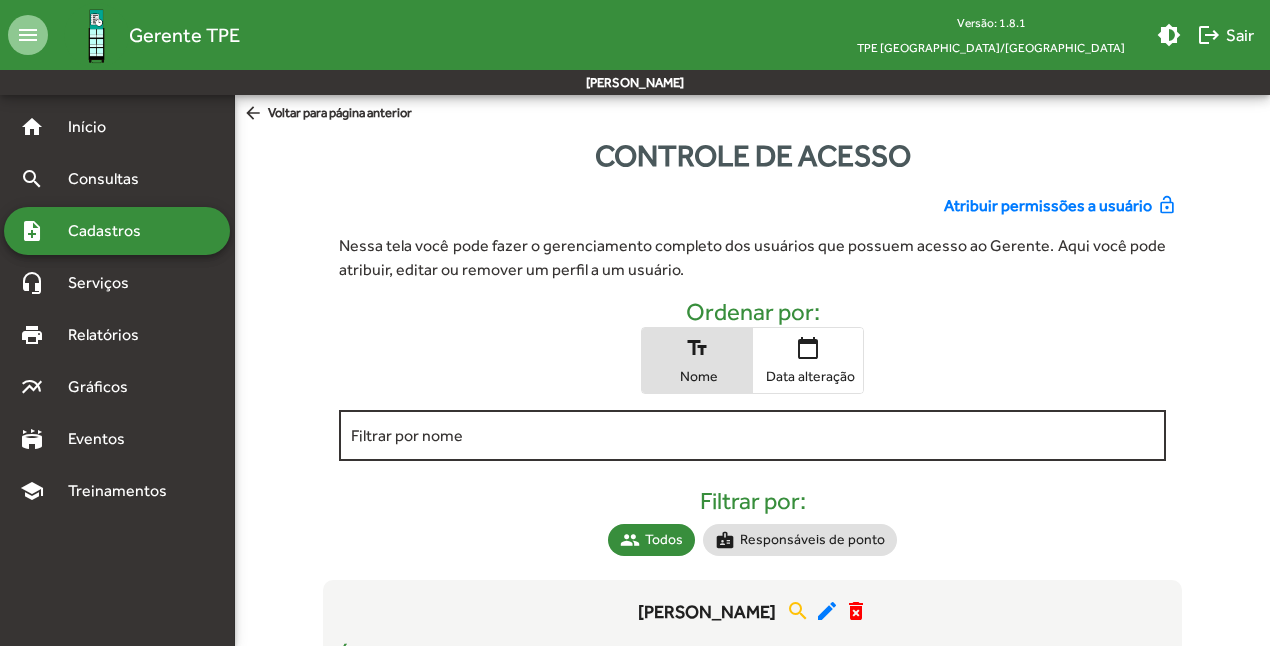 scroll, scrollTop: 0, scrollLeft: 0, axis: both 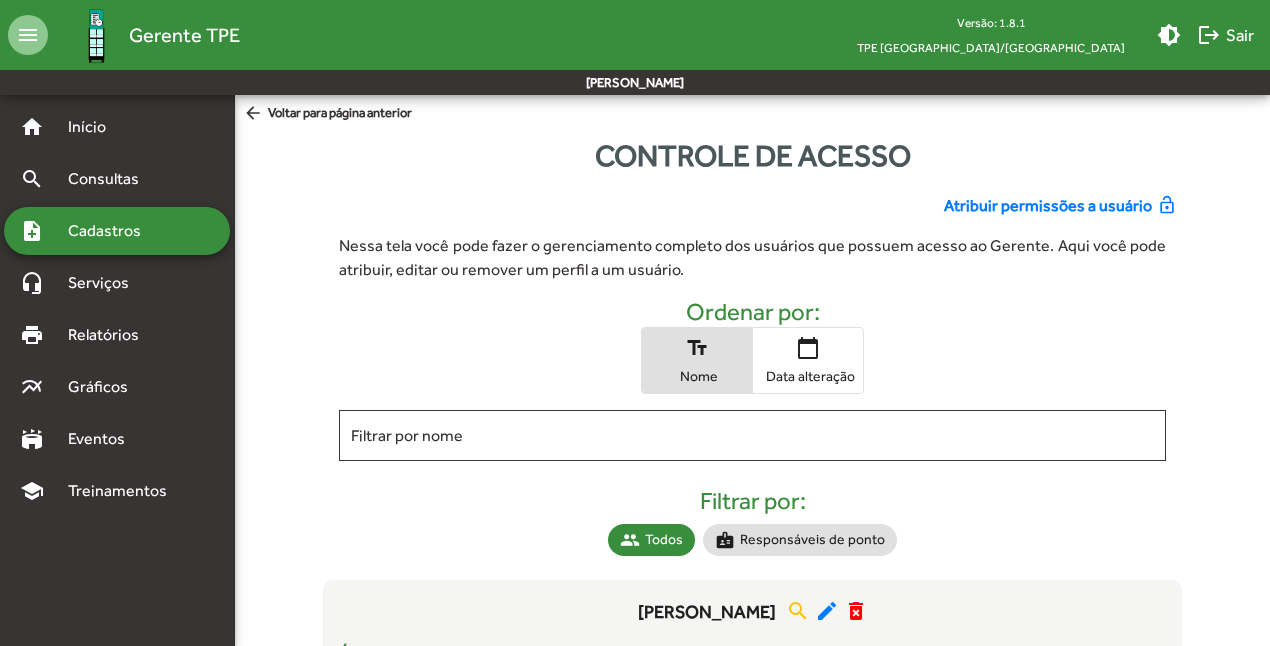 click on "Cadastros" at bounding box center [111, 231] 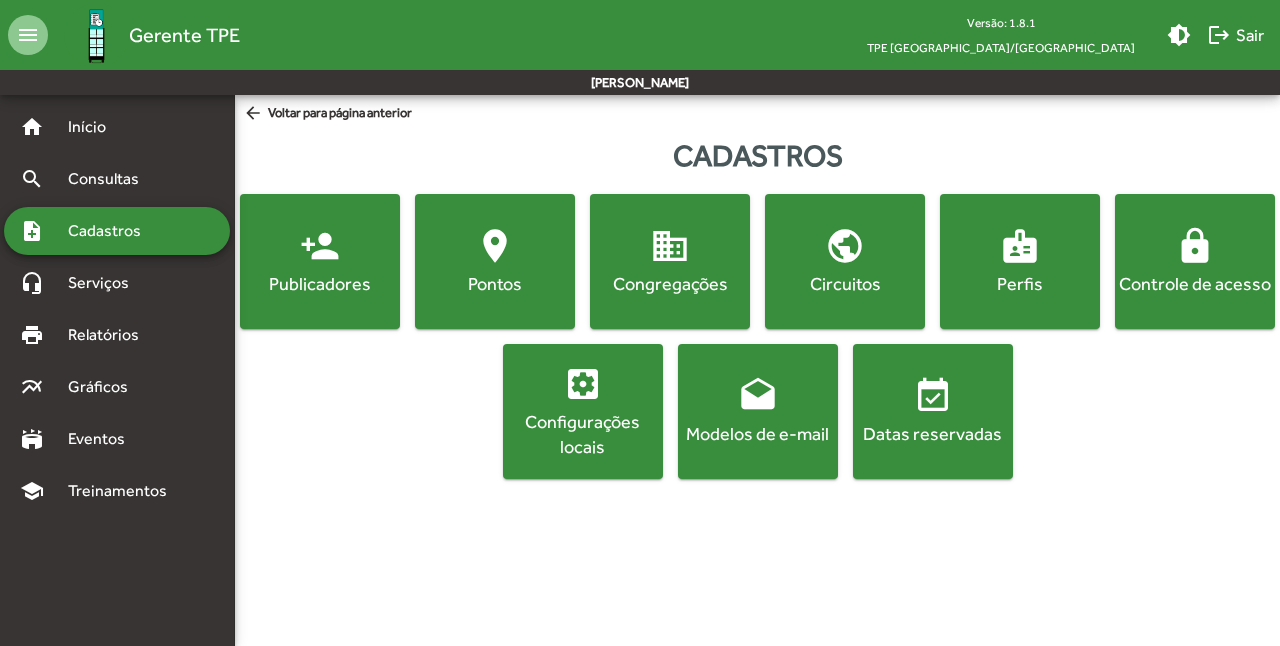 click on "Controle de acesso" 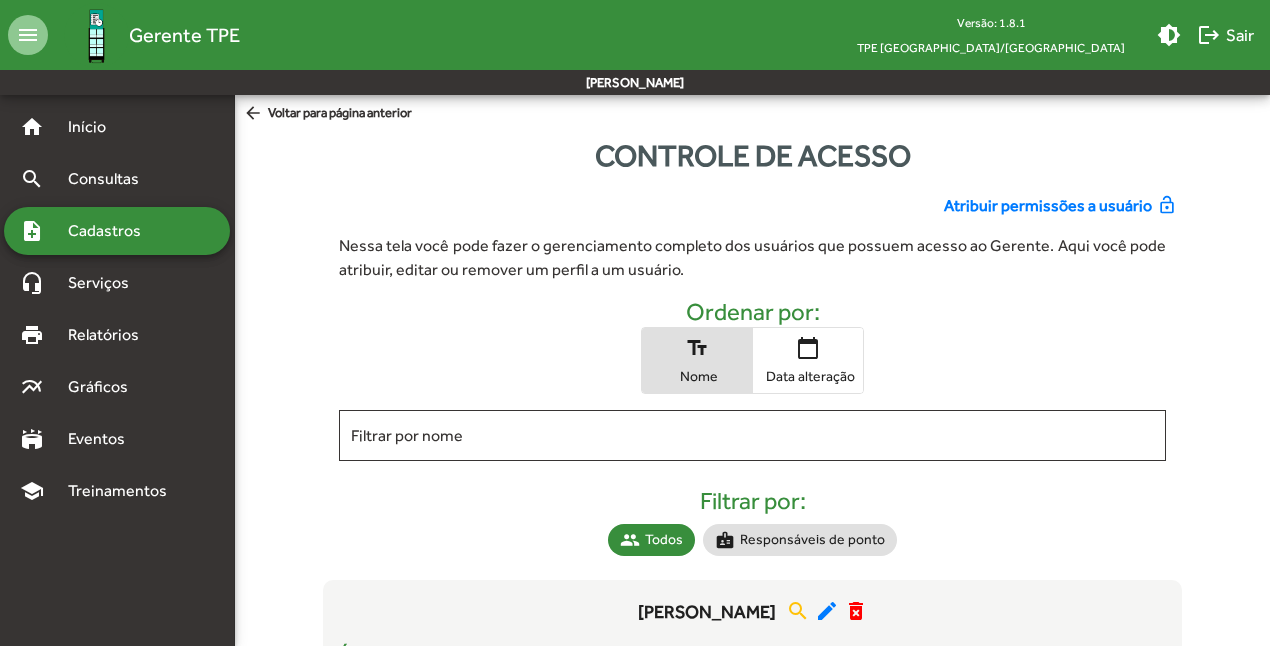 click on "Cadastros" at bounding box center [111, 231] 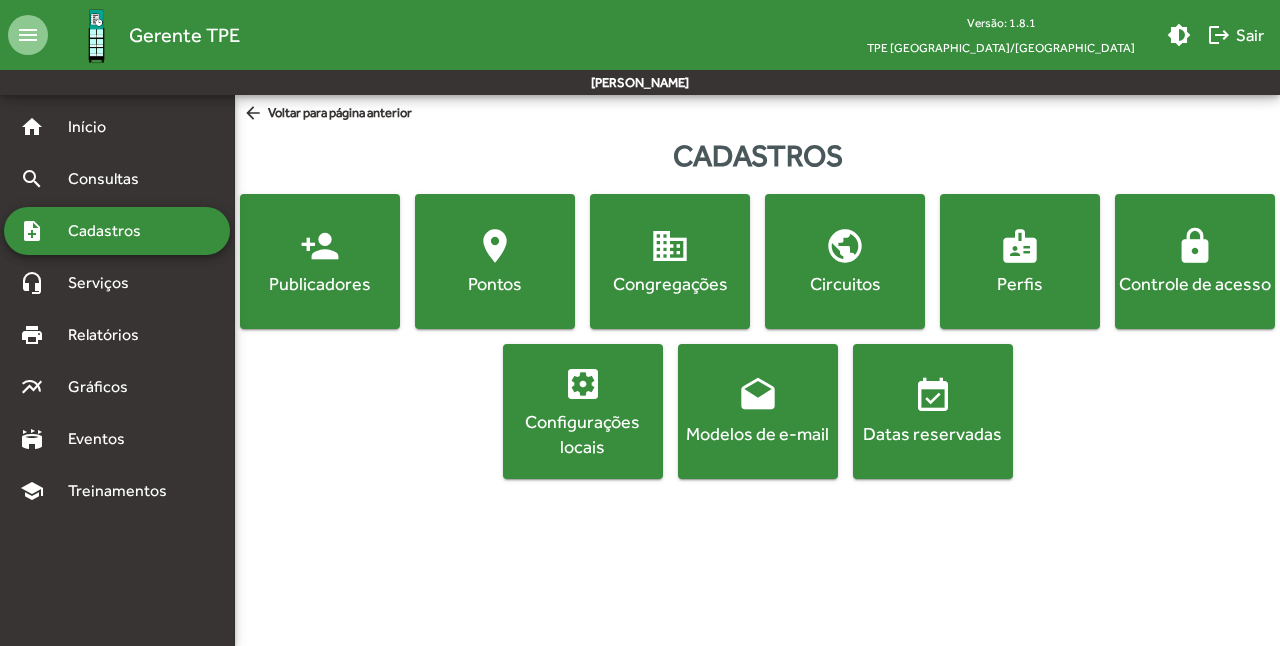 click on "location_on  [GEOGRAPHIC_DATA]" 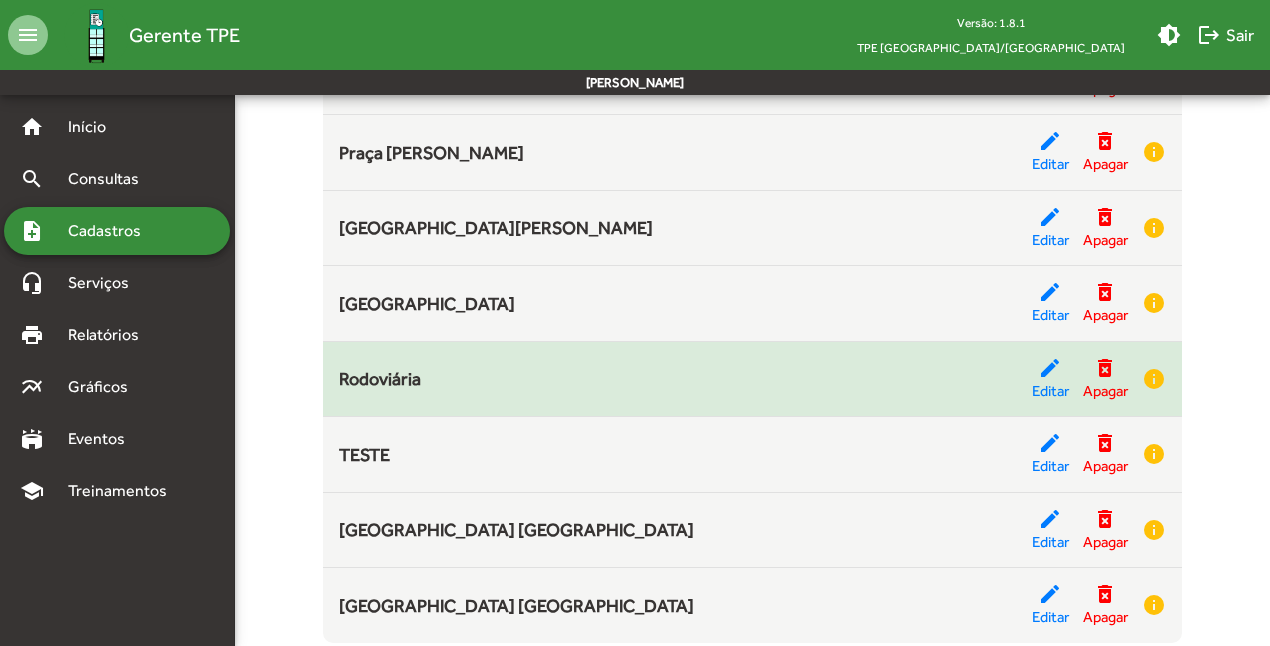 scroll, scrollTop: 584, scrollLeft: 0, axis: vertical 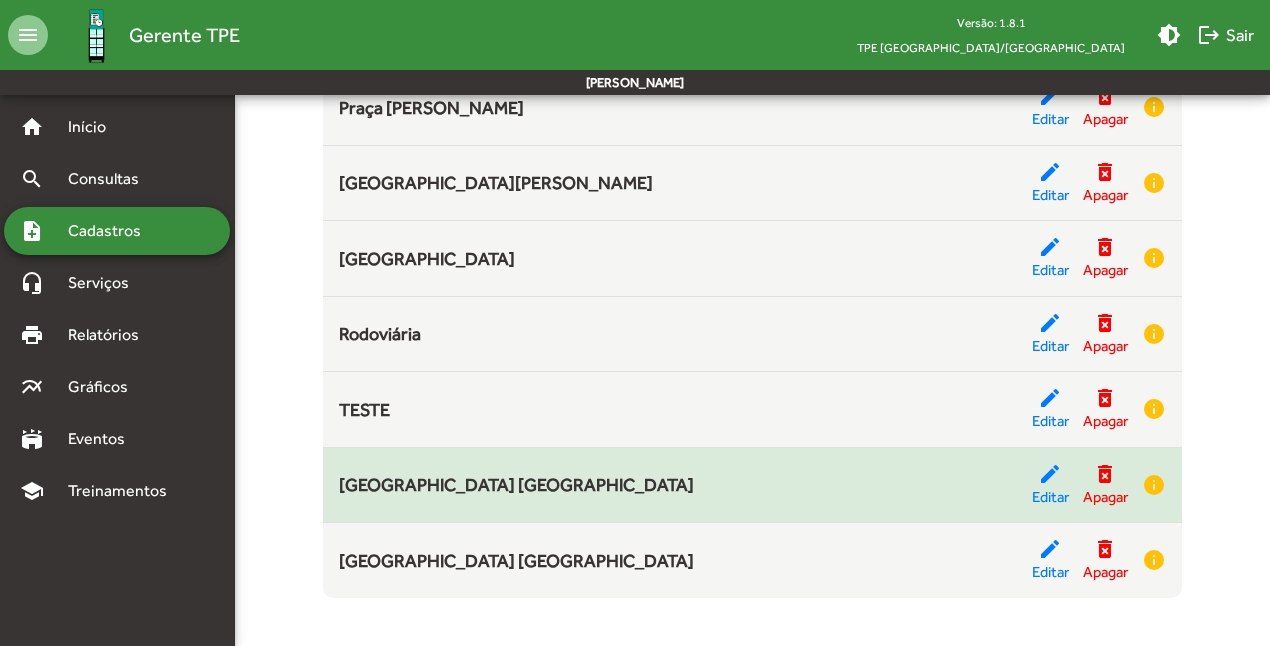 click on "[GEOGRAPHIC_DATA] [GEOGRAPHIC_DATA]" 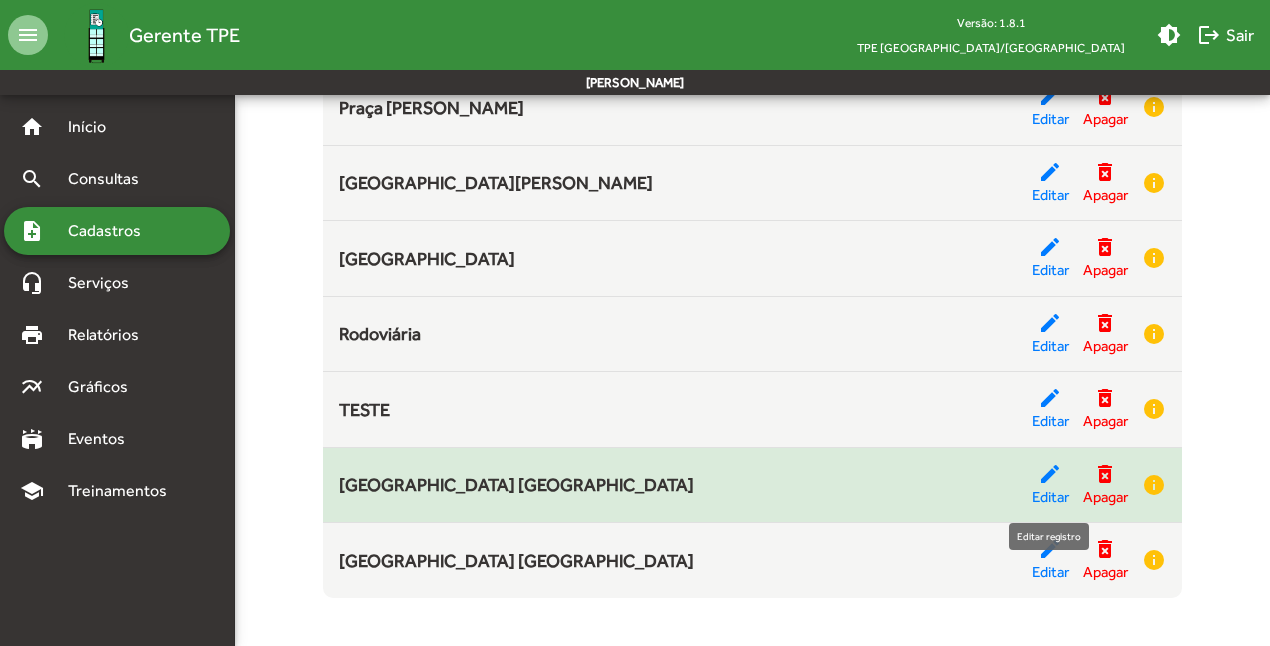 click on "edit" 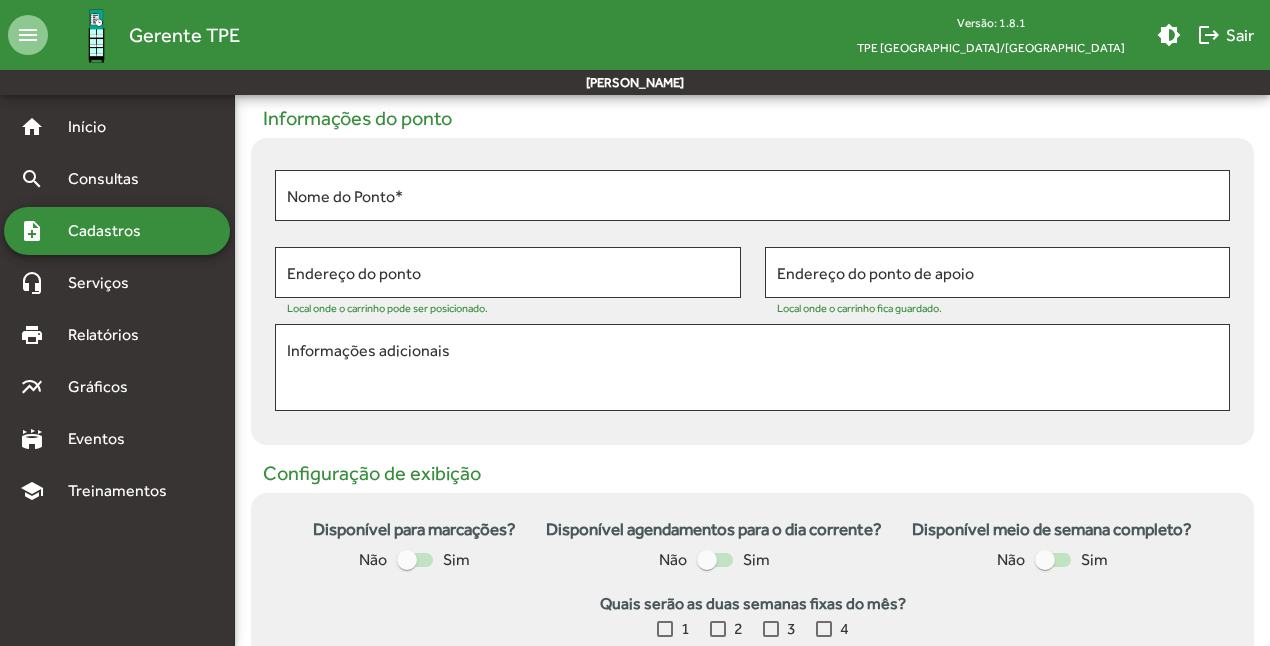 type on "**********" 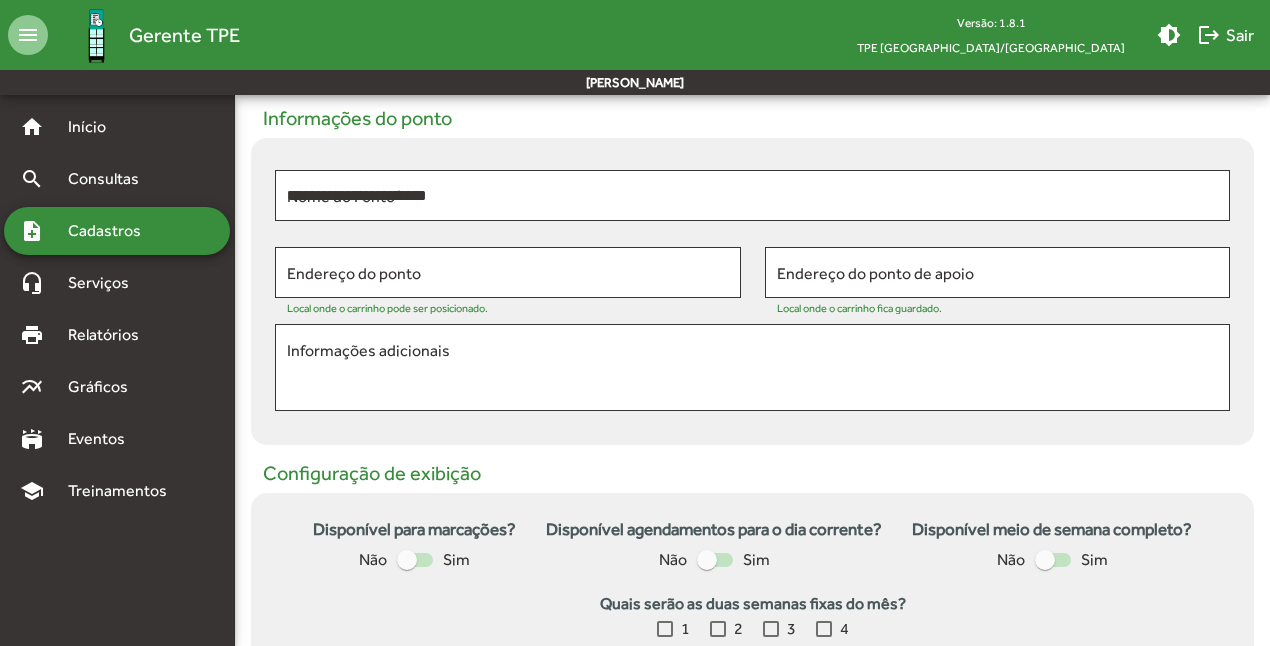 type on "**********" 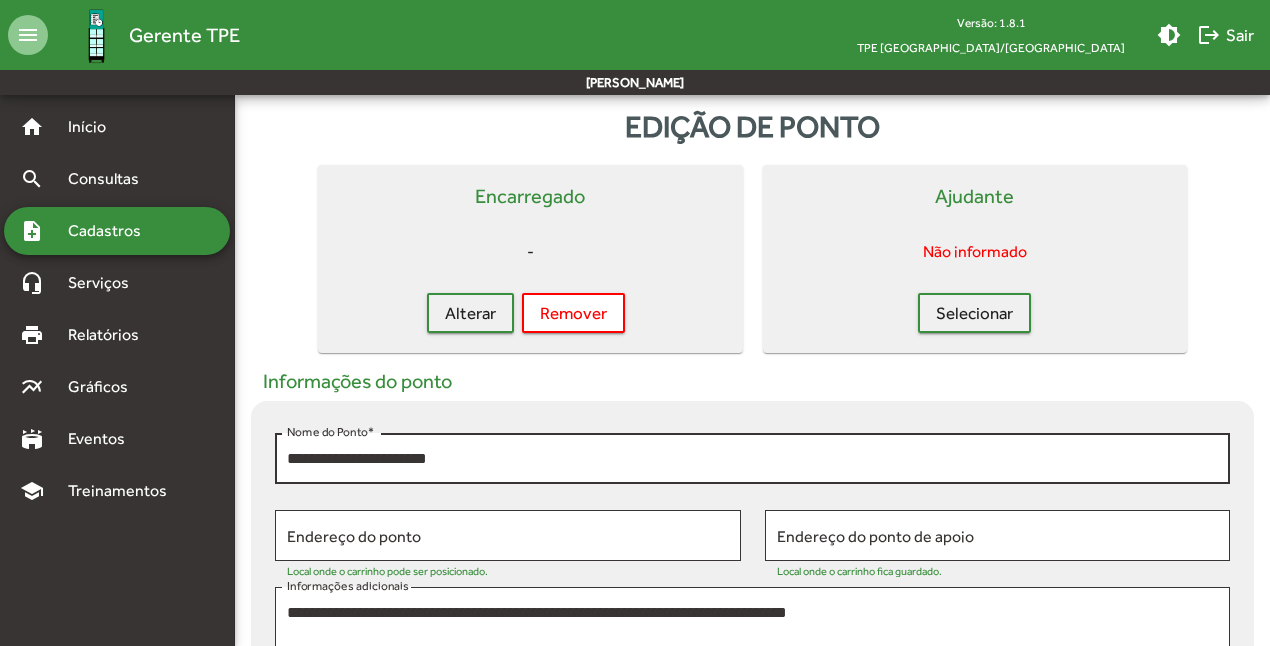 scroll, scrollTop: 0, scrollLeft: 0, axis: both 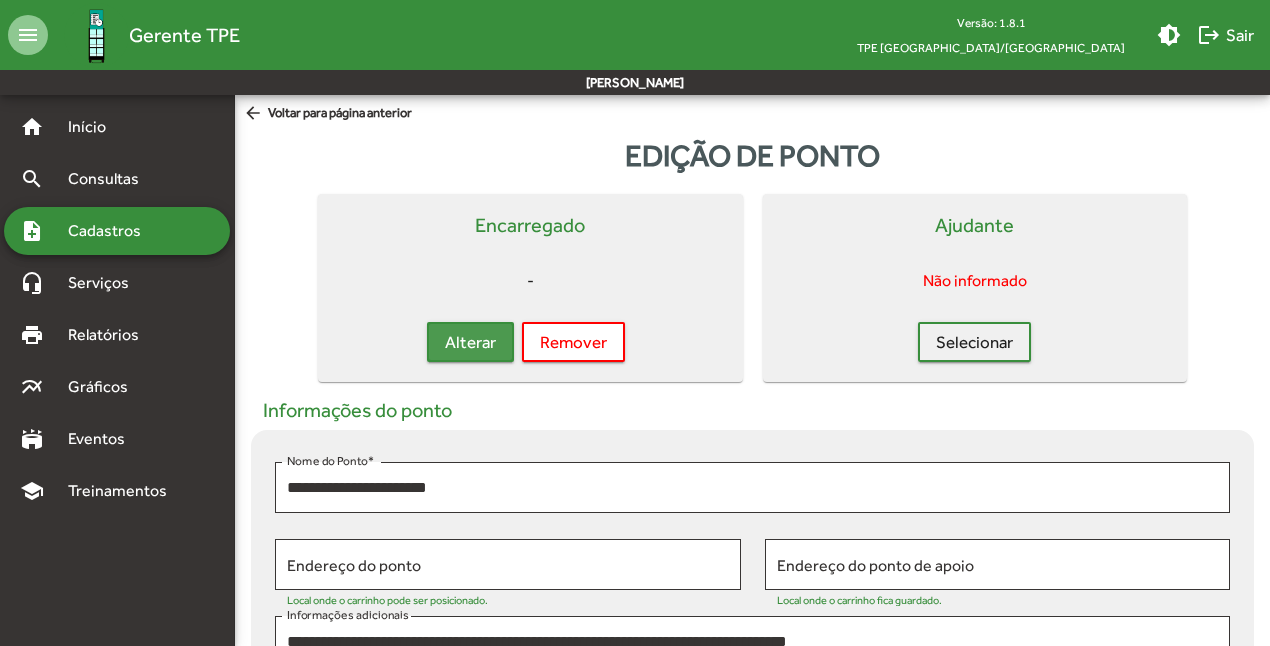 click on "Alterar" 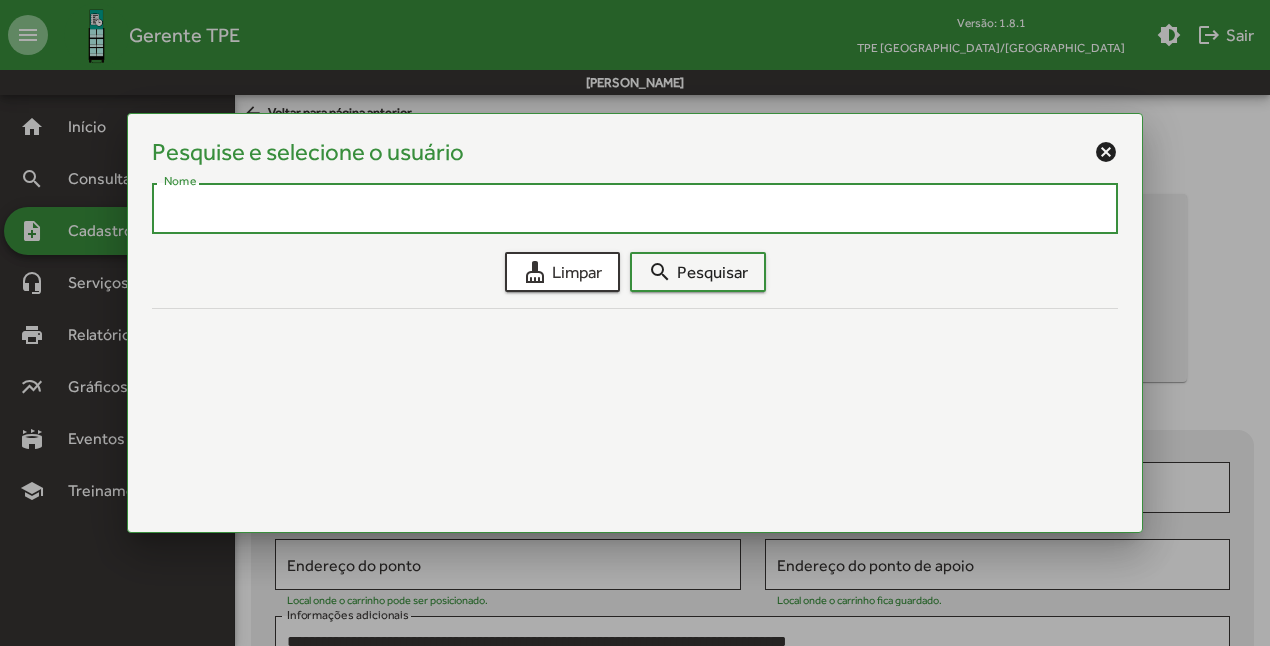 click on "Nome" at bounding box center [635, 209] 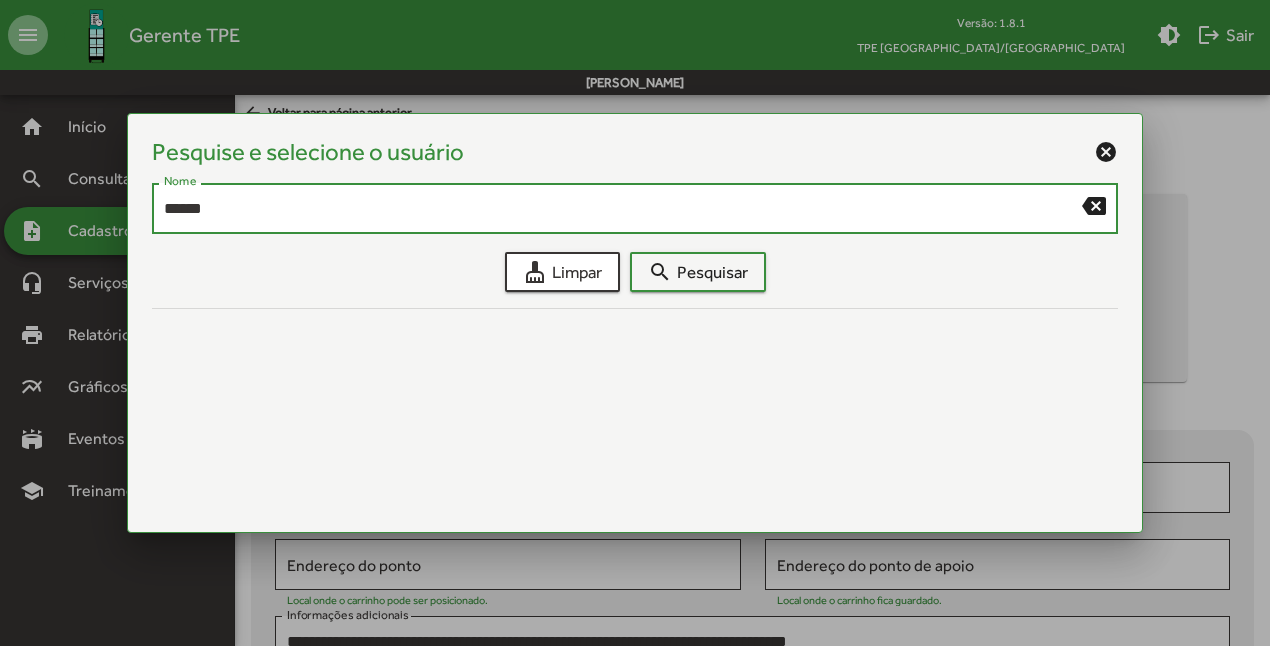type on "******" 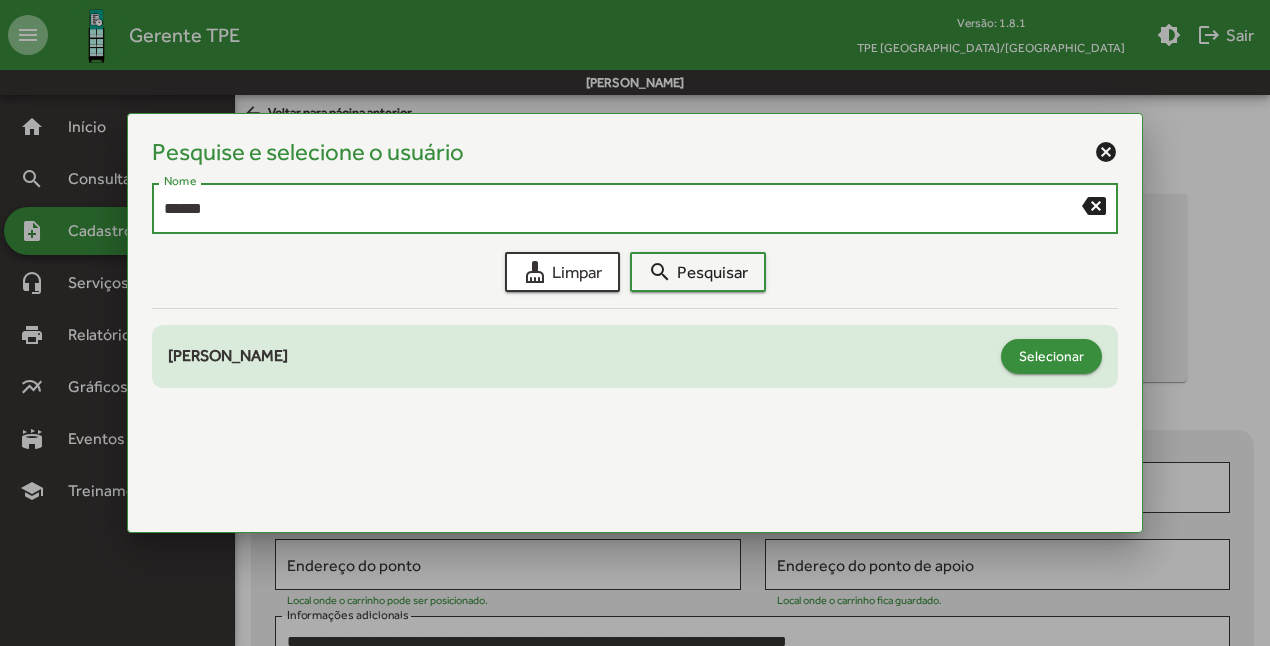 click on "Selecionar" 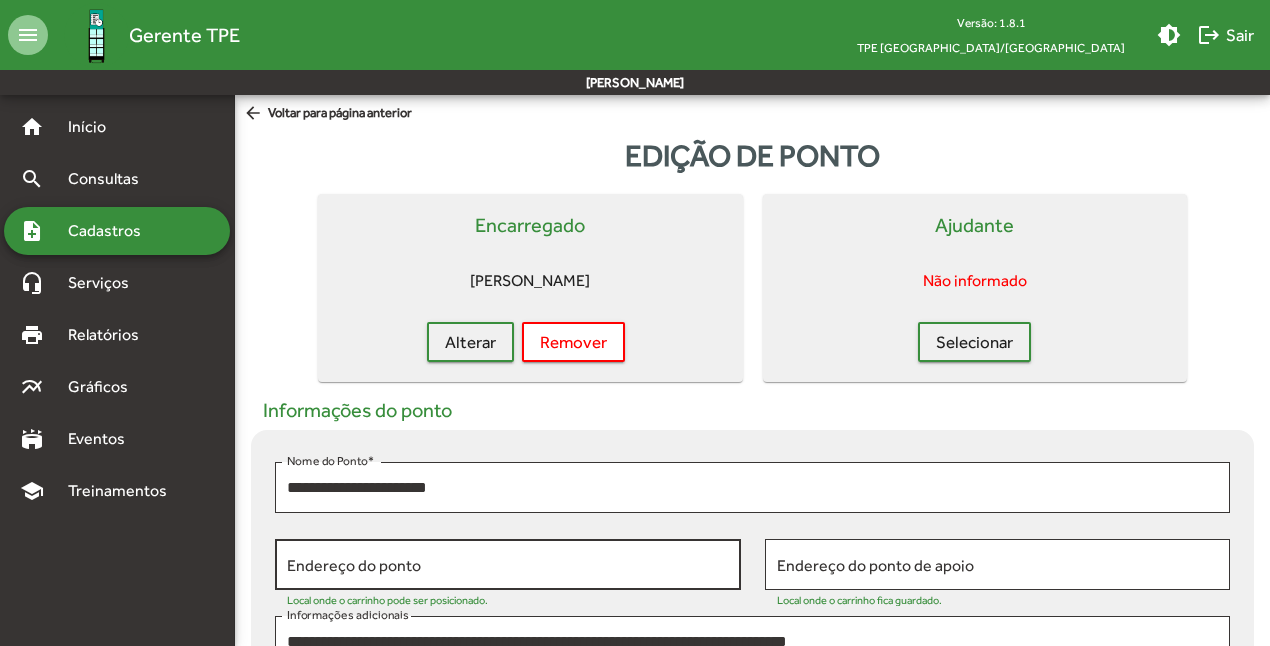 click on "Endereço do ponto" 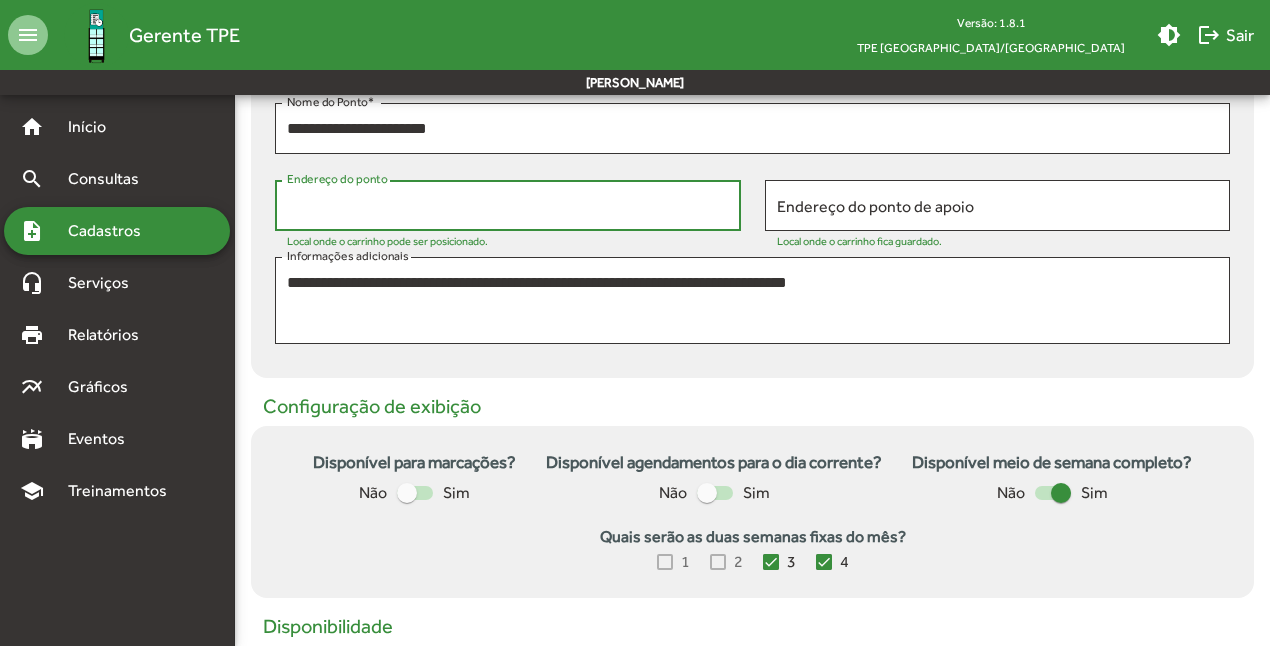 scroll, scrollTop: 358, scrollLeft: 0, axis: vertical 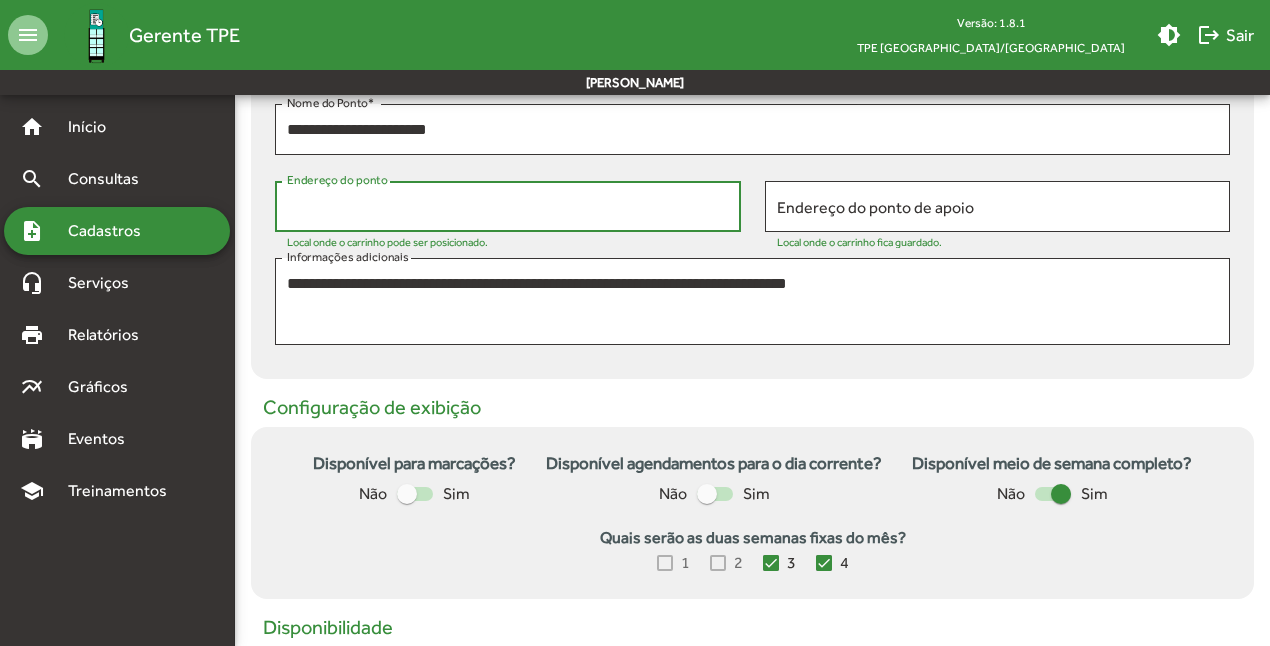 click on "note_add Cadastros" at bounding box center [117, 231] 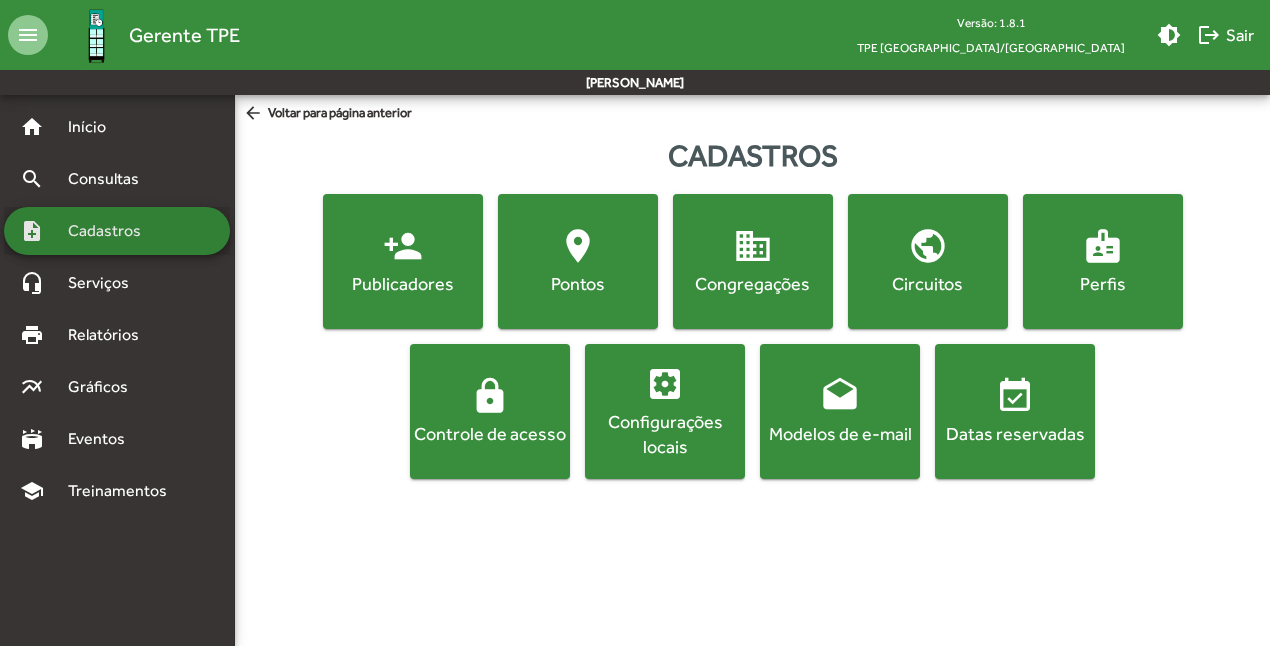 scroll, scrollTop: 0, scrollLeft: 0, axis: both 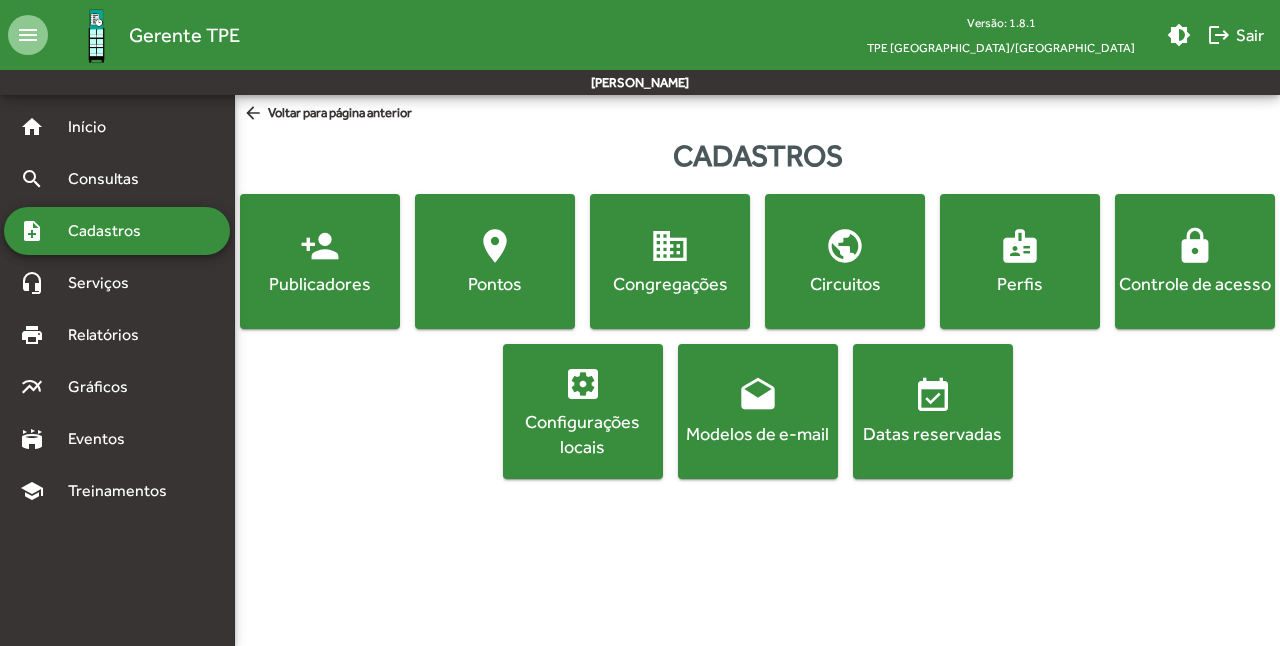 click on "Controle de acesso" 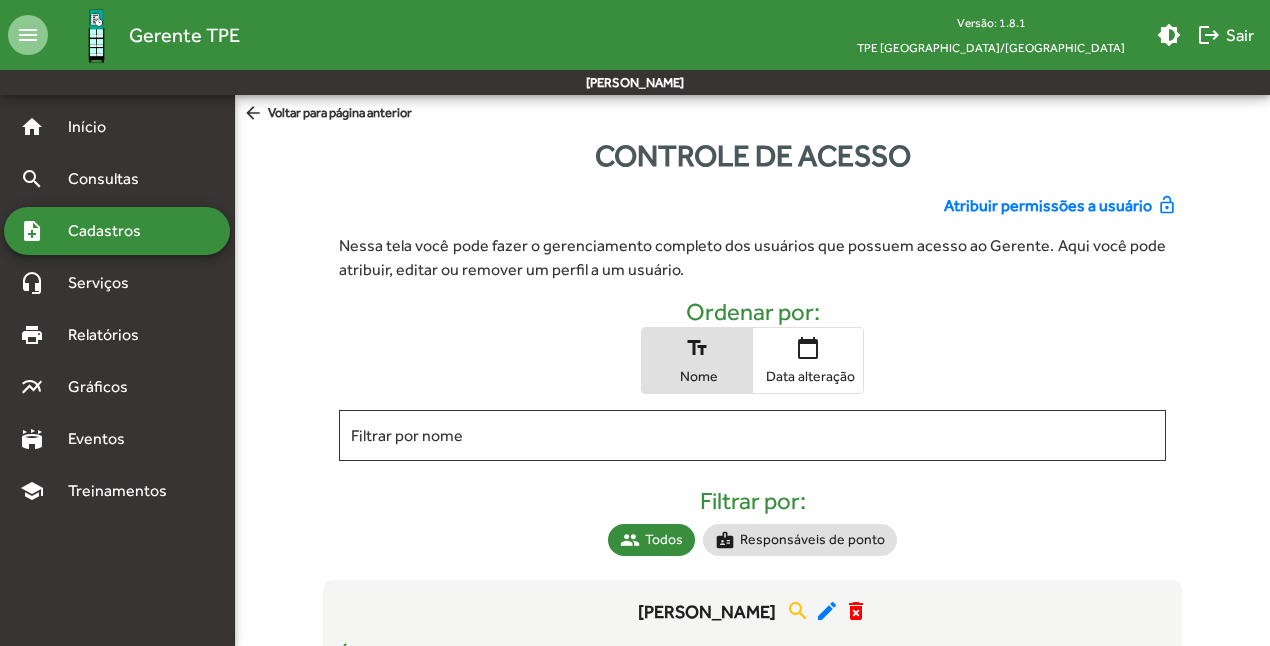 click on "Atribuir permissões a usuário" 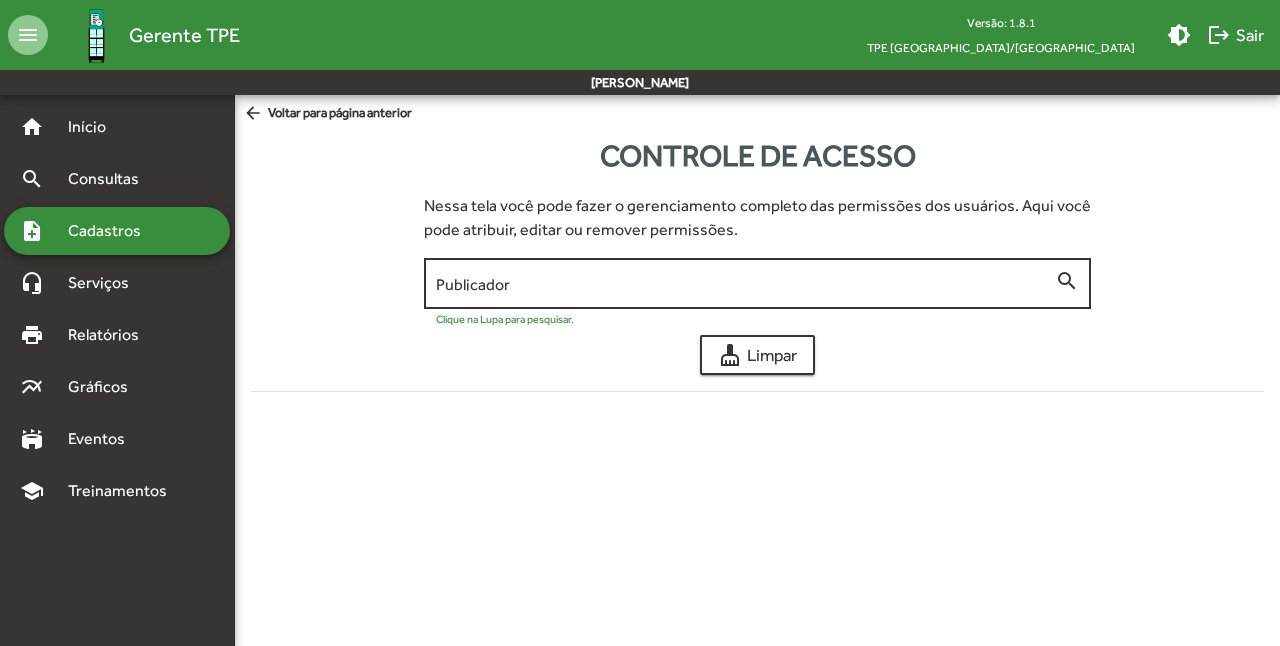 click on "Publicador" at bounding box center (745, 284) 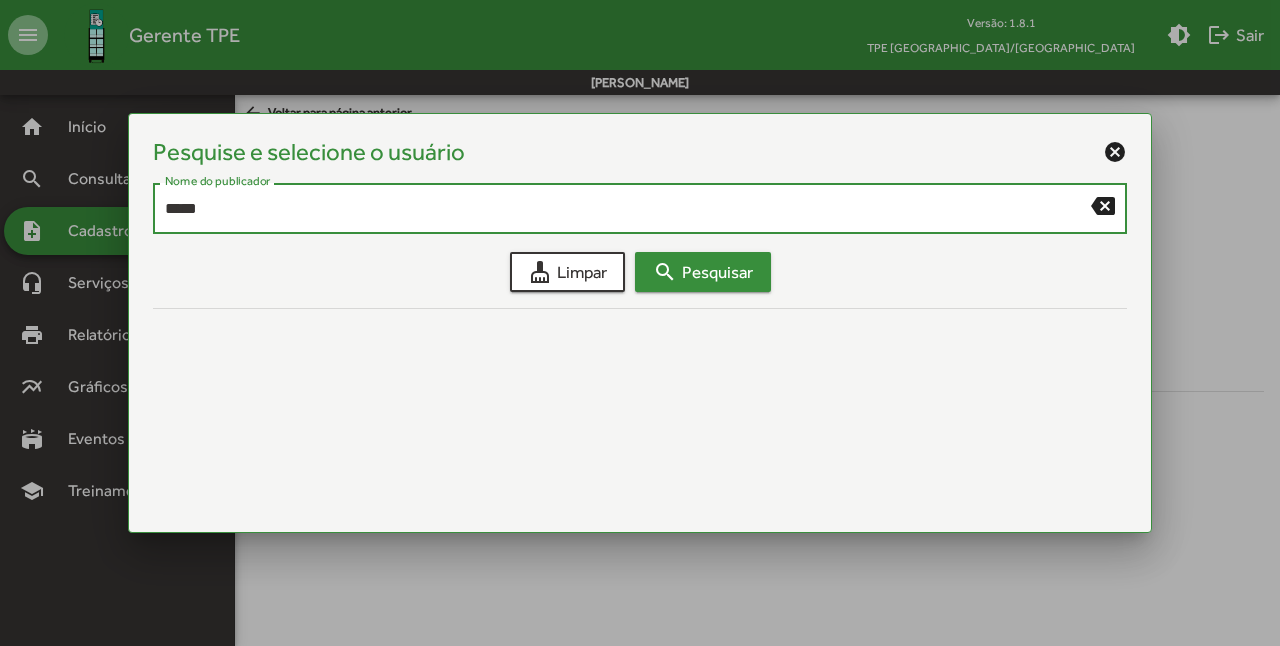 type on "*****" 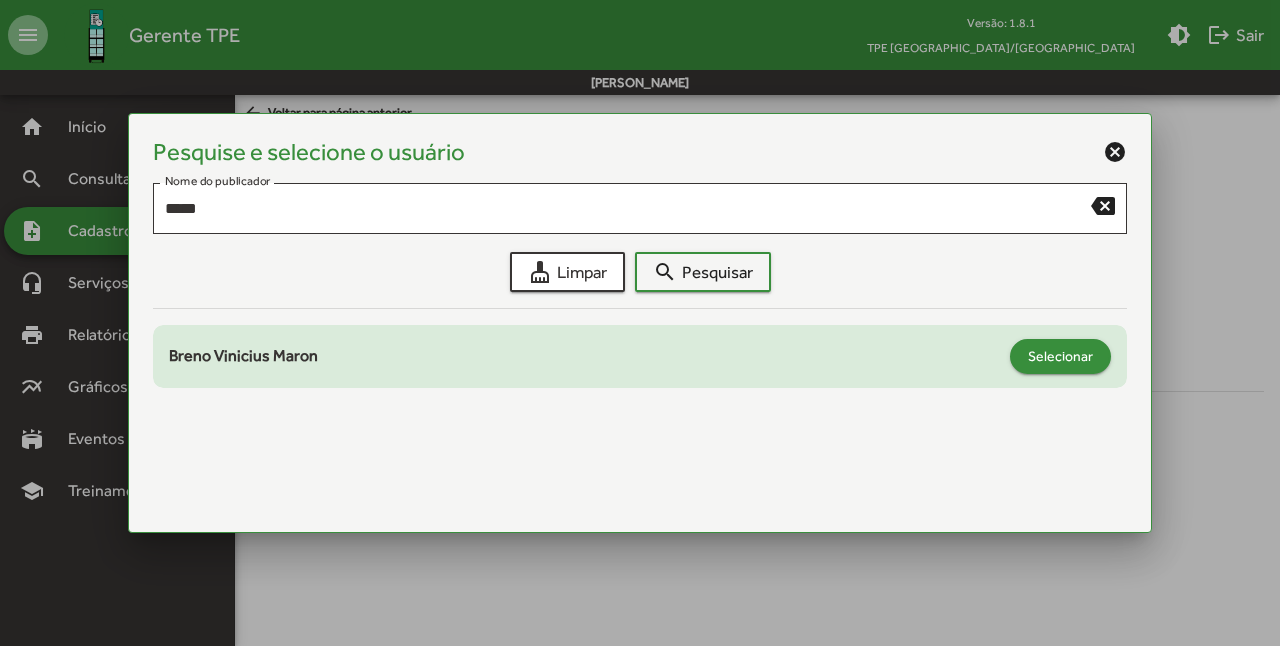 click on "Selecionar" 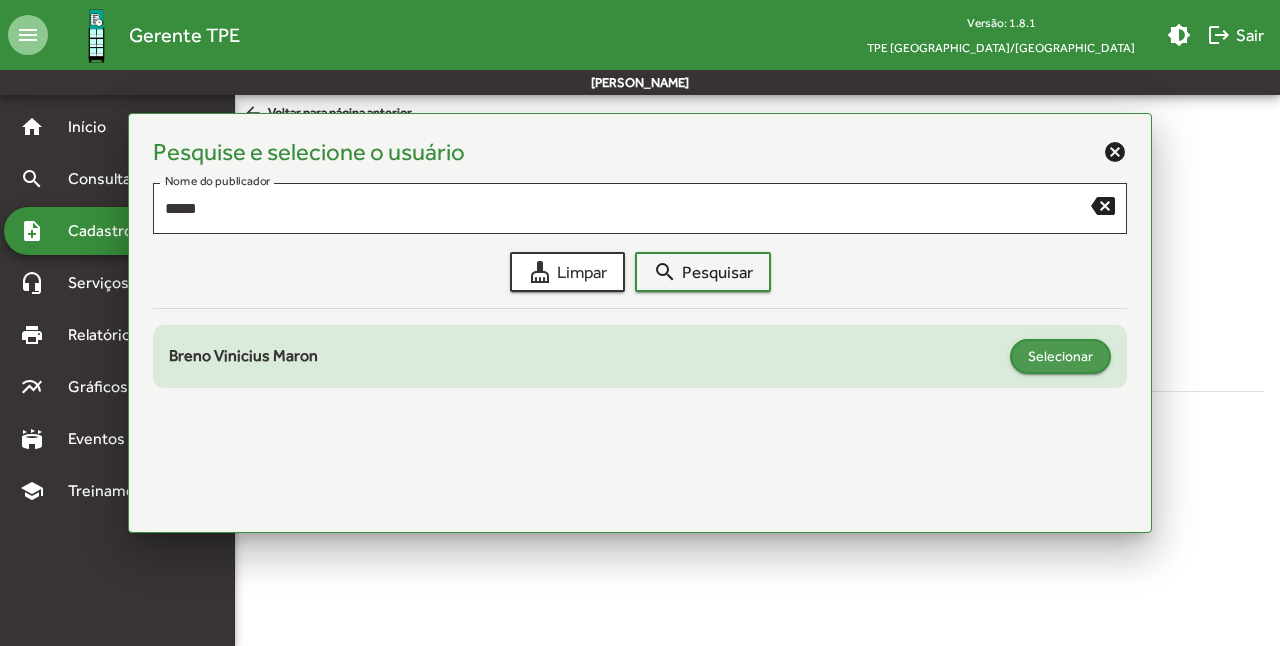 type on "**********" 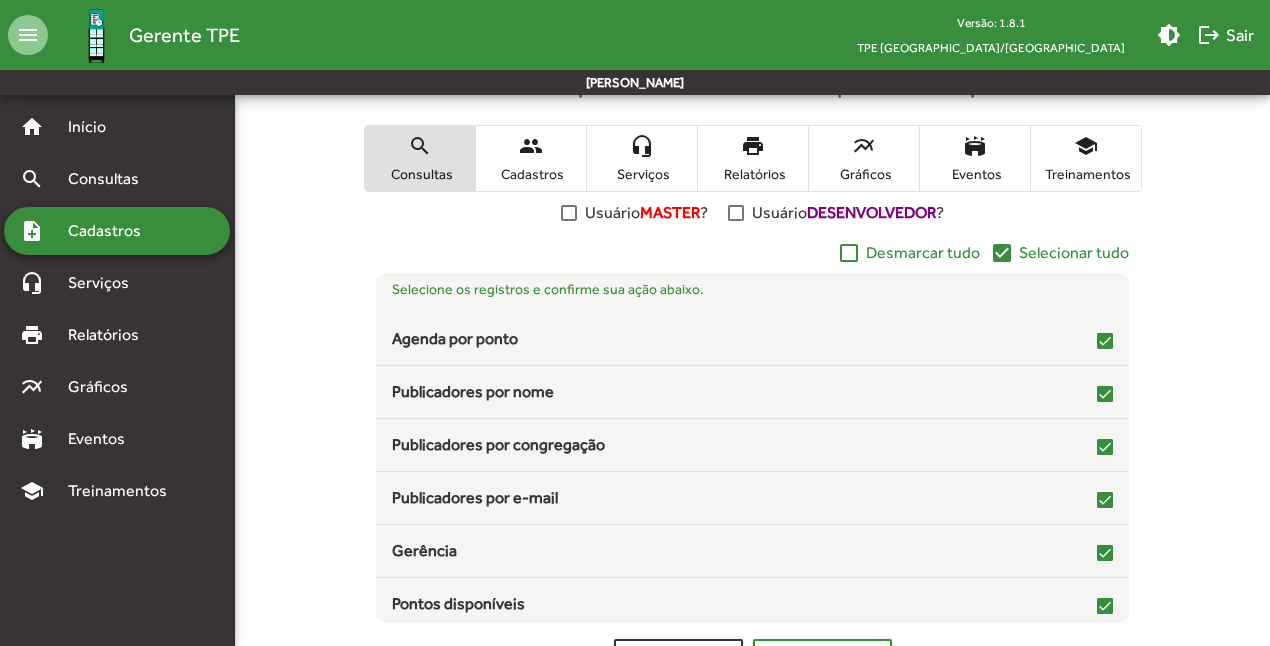 scroll, scrollTop: 446, scrollLeft: 0, axis: vertical 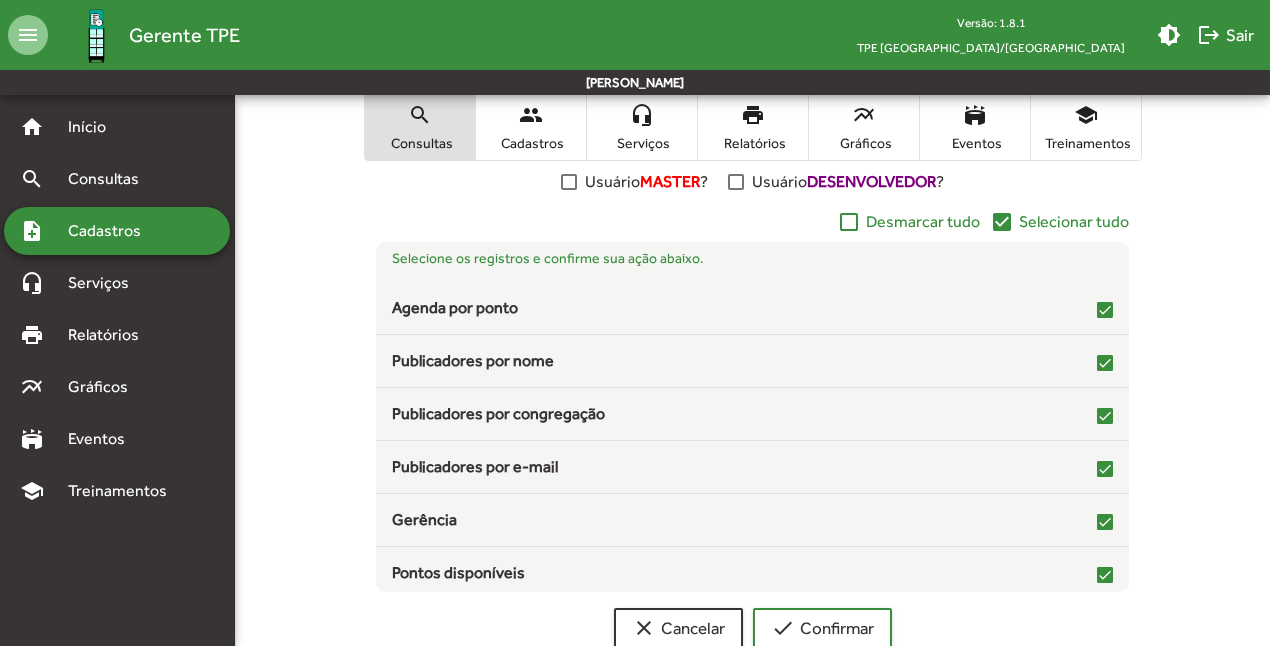 click on "Cadastros" at bounding box center [531, 143] 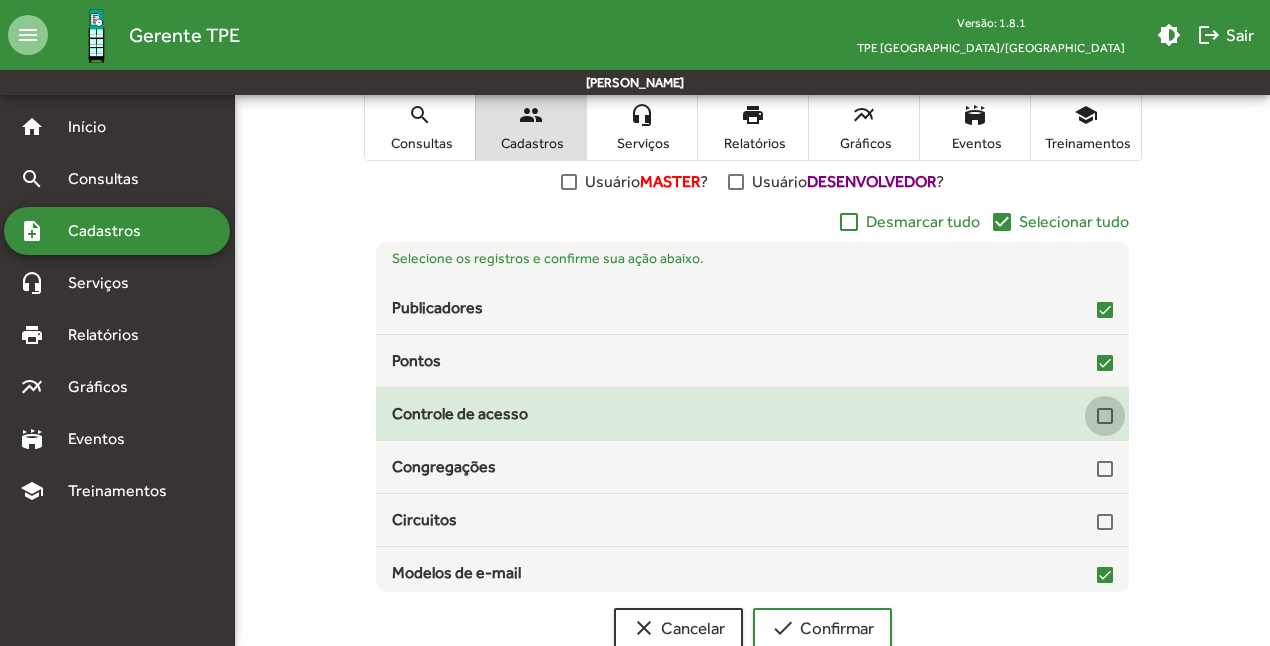 click at bounding box center (1105, 416) 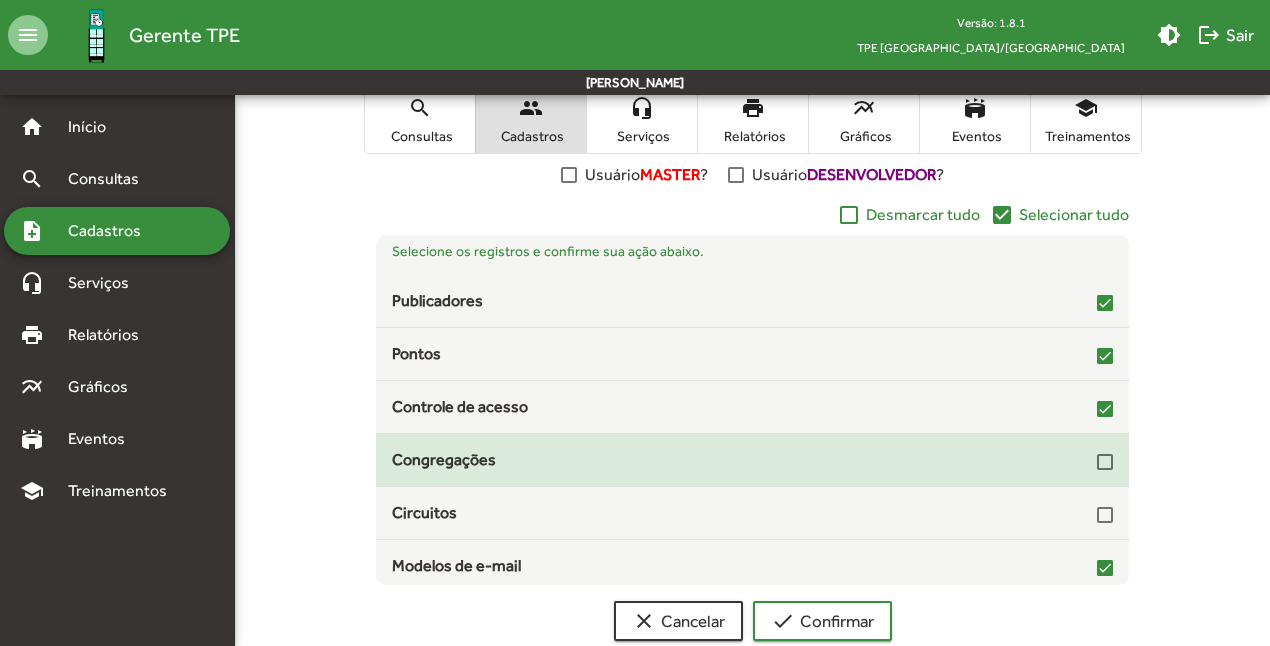 scroll, scrollTop: 403, scrollLeft: 0, axis: vertical 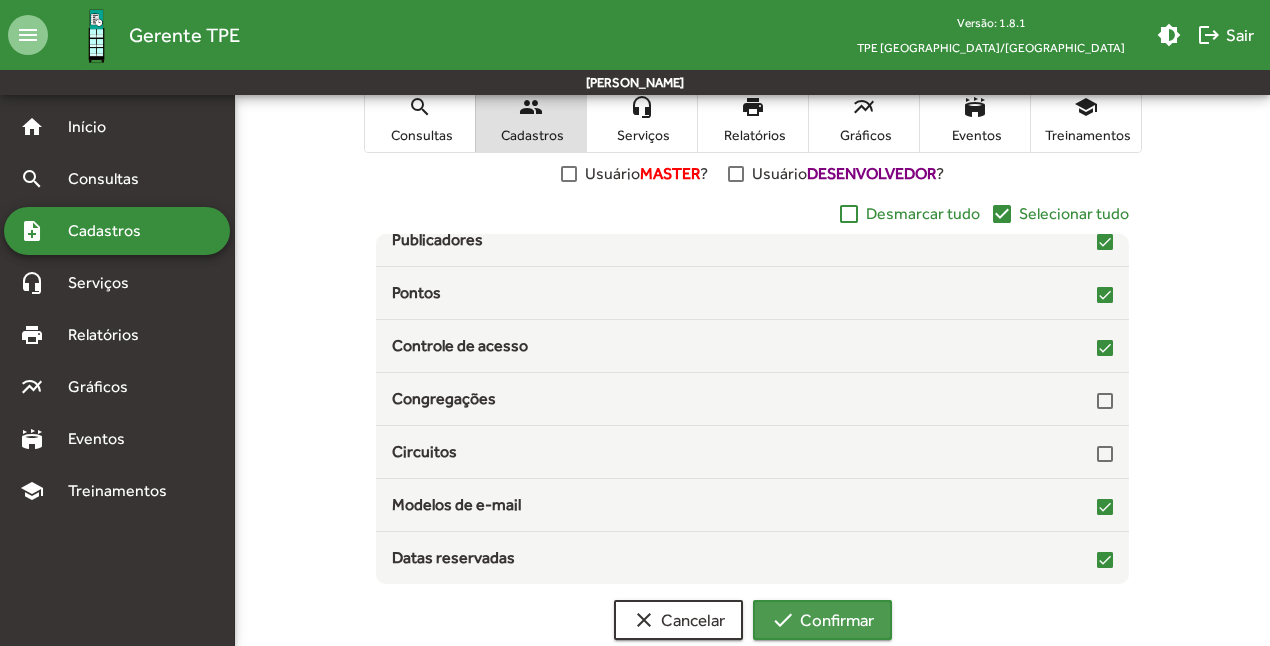 click on "check  Confirmar" 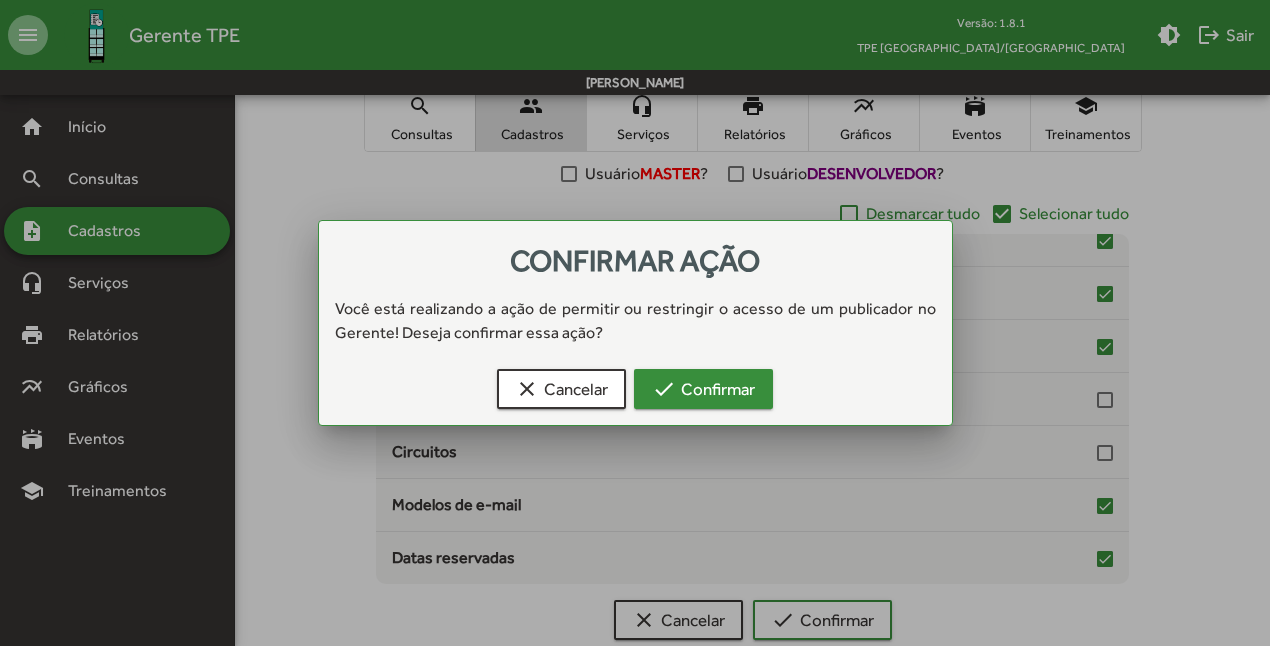 click on "check  Confirmar" at bounding box center [703, 389] 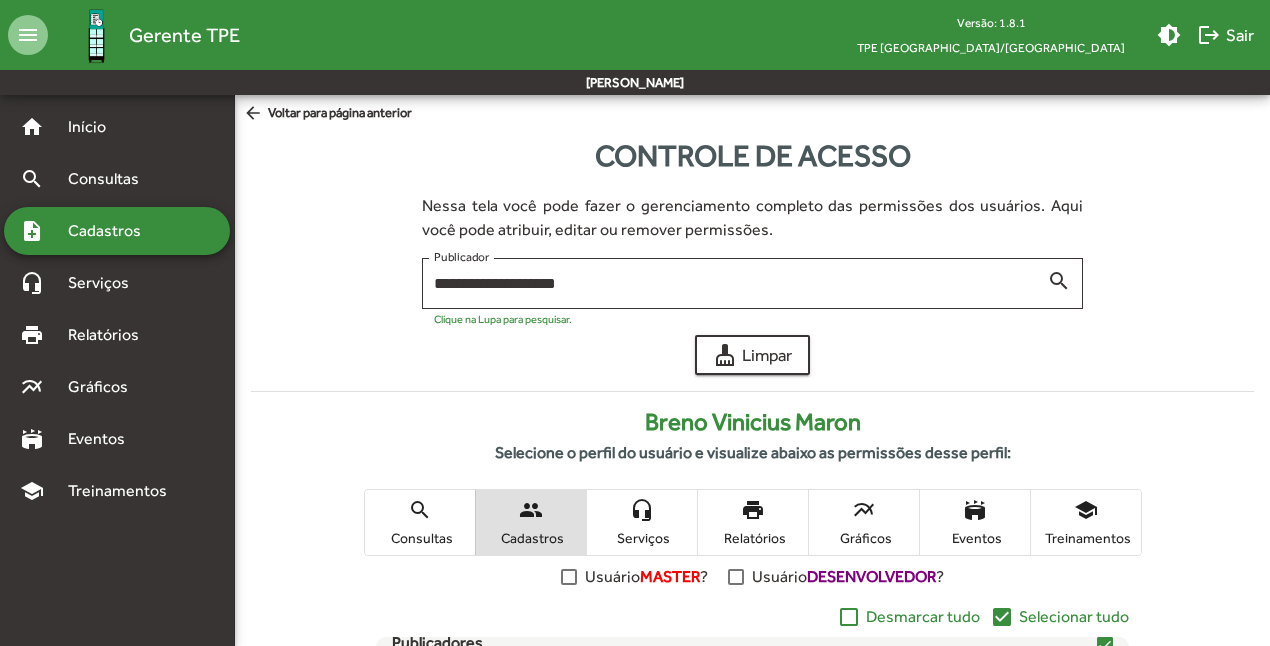 scroll, scrollTop: 403, scrollLeft: 0, axis: vertical 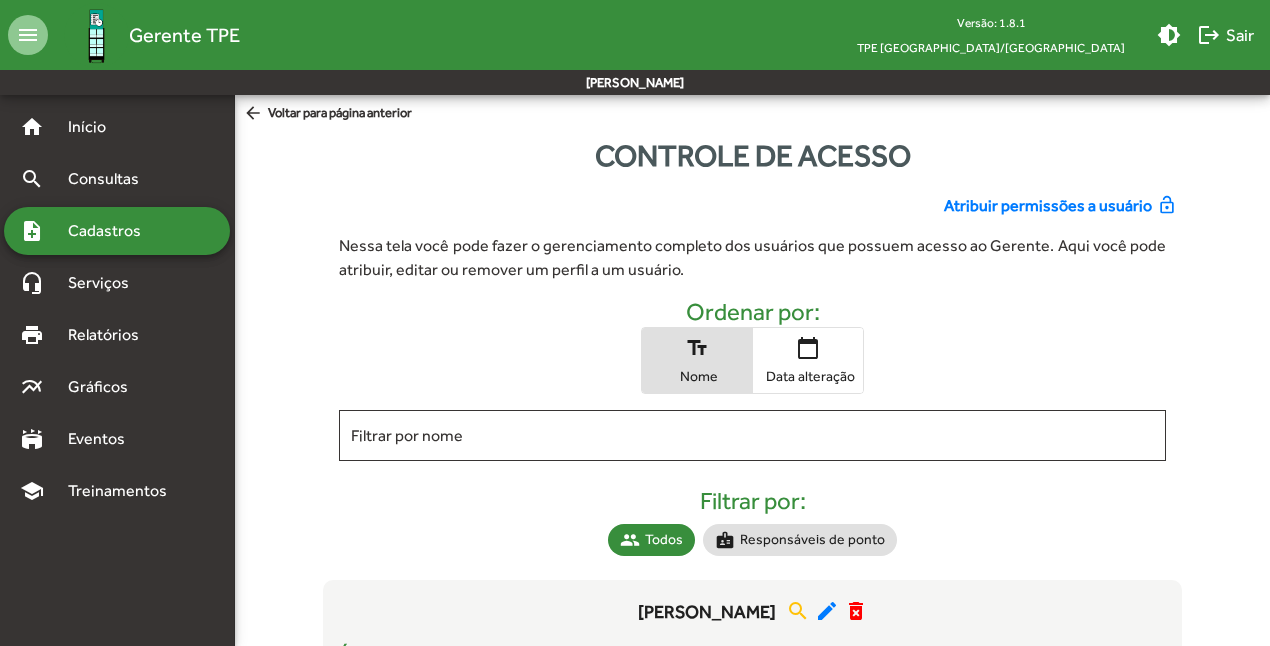 click on "note_add Cadastros" at bounding box center [117, 231] 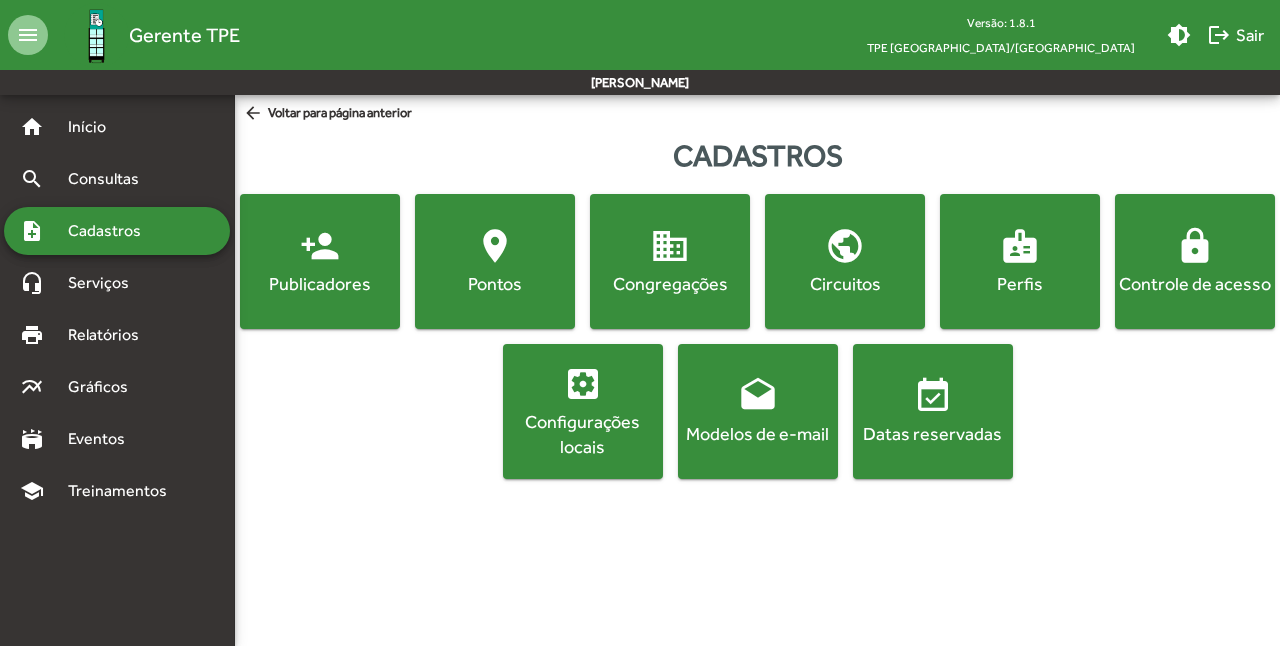 click on "Controle de acesso" 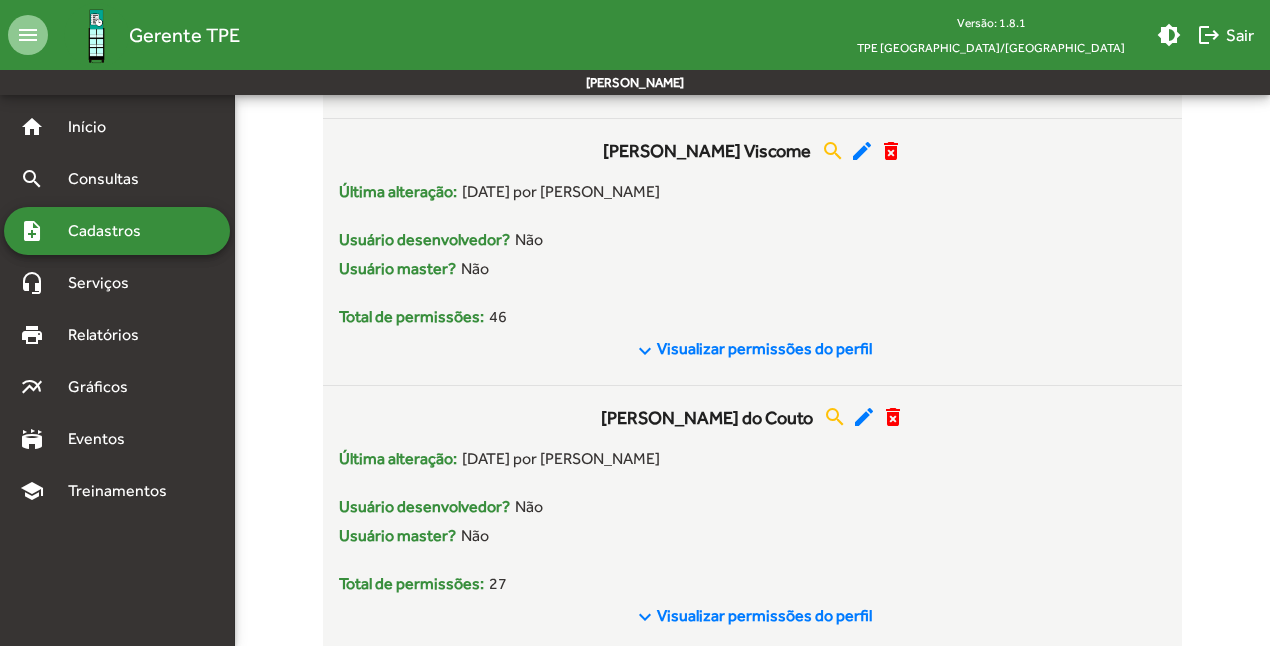 scroll, scrollTop: 923, scrollLeft: 0, axis: vertical 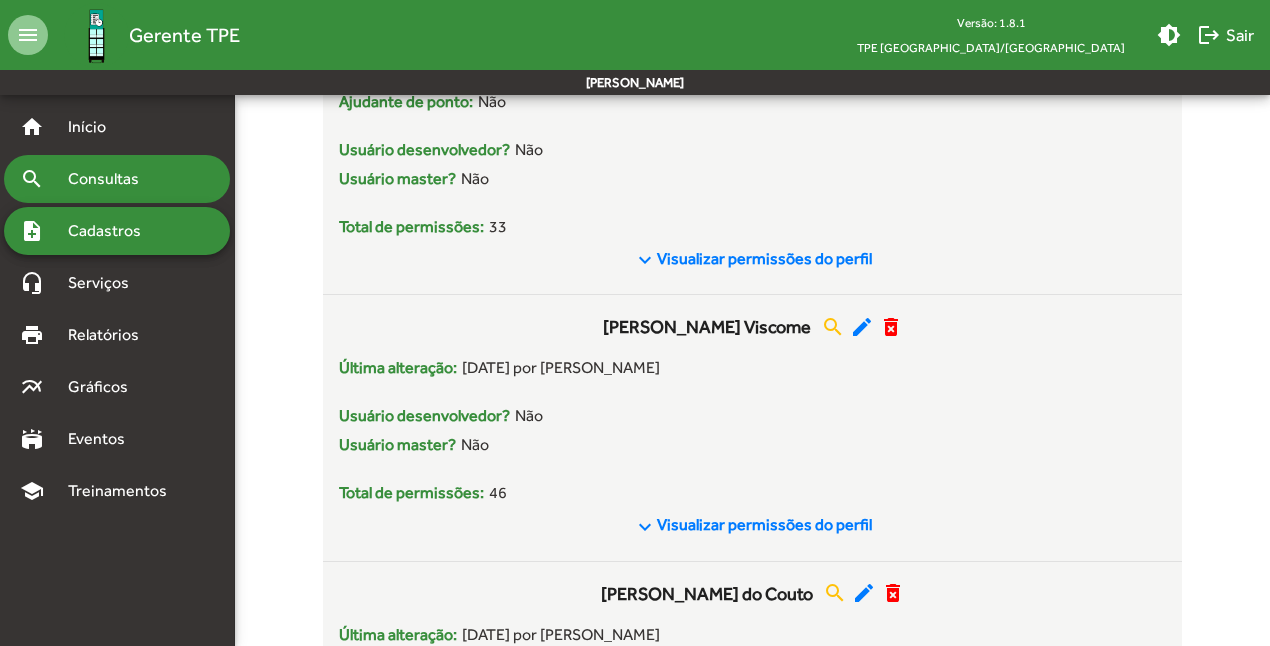 click on "Consultas" at bounding box center (110, 179) 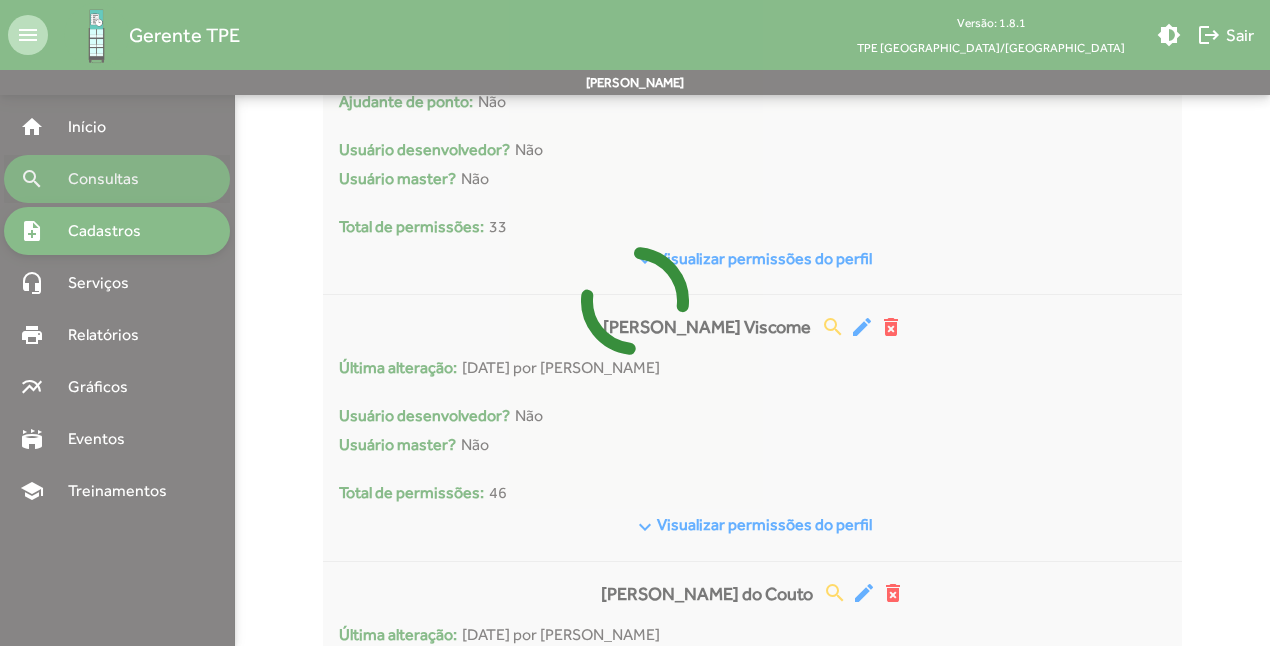 scroll, scrollTop: 0, scrollLeft: 0, axis: both 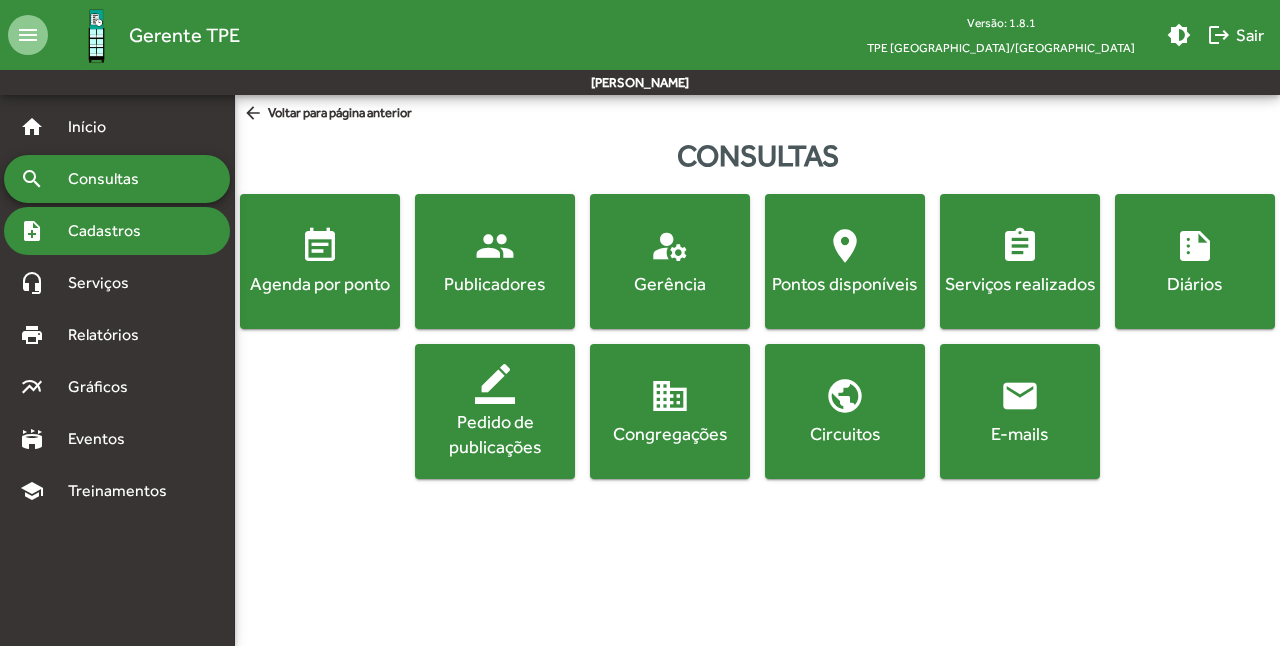 click on "note_add Cadastros" at bounding box center [117, 231] 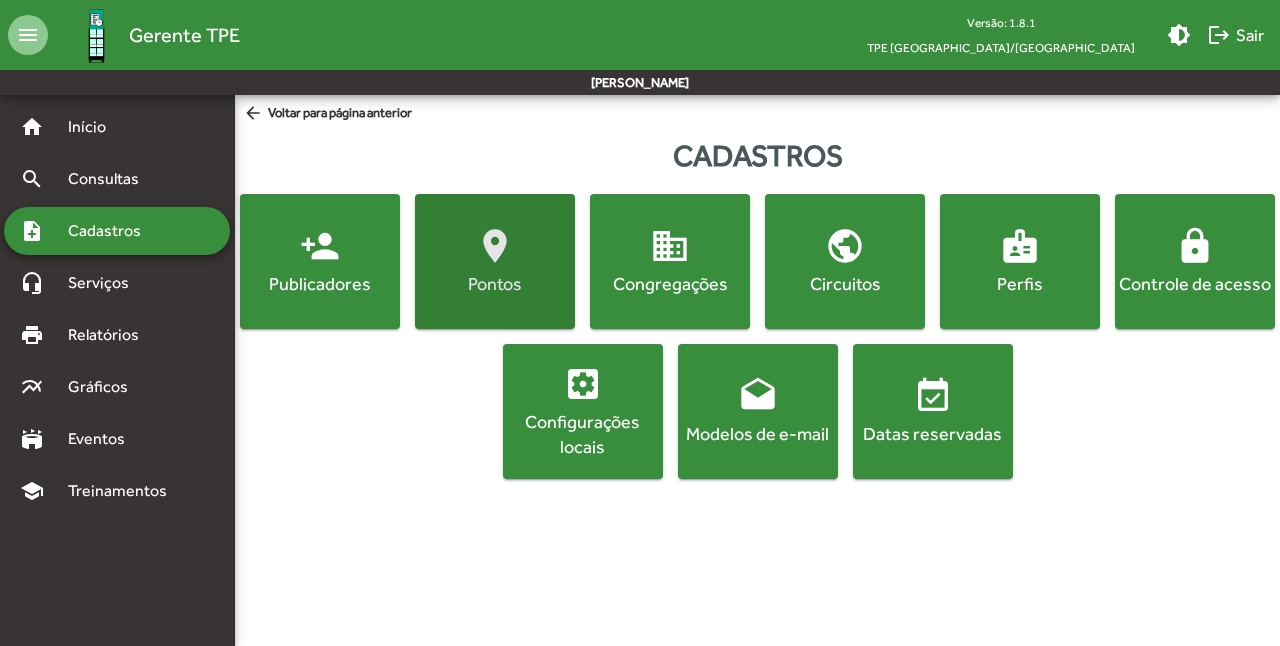 click on "location_on  [GEOGRAPHIC_DATA]" 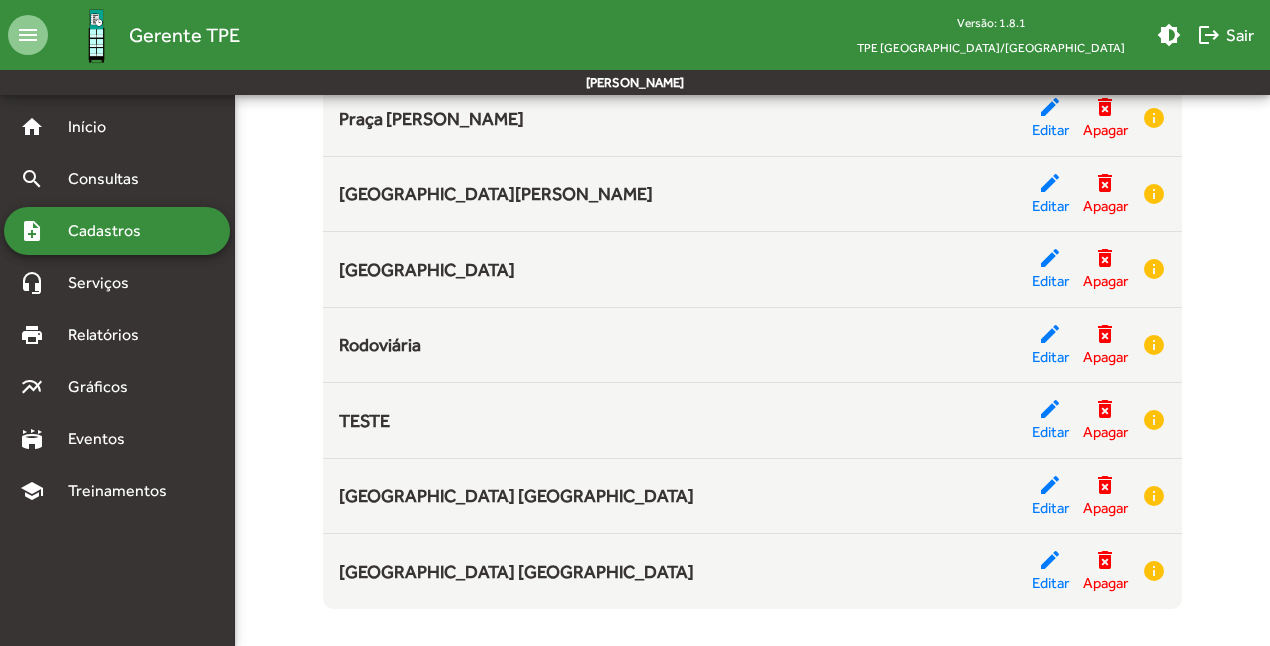 scroll, scrollTop: 584, scrollLeft: 0, axis: vertical 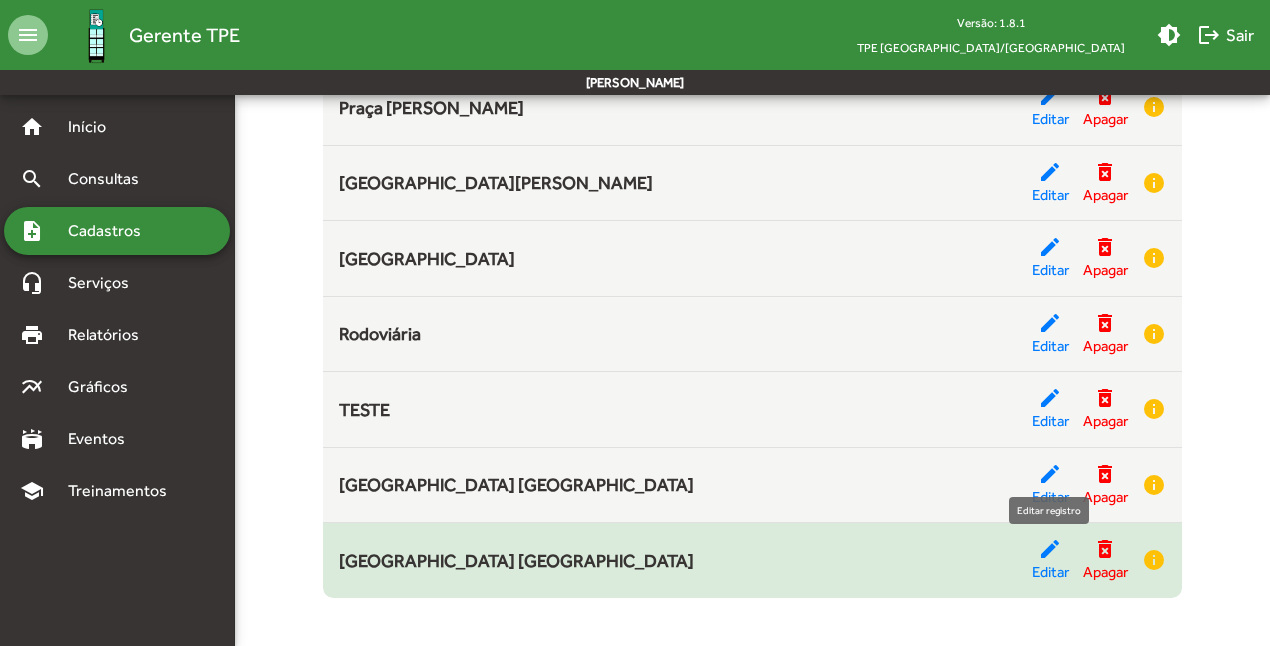 click on "edit" 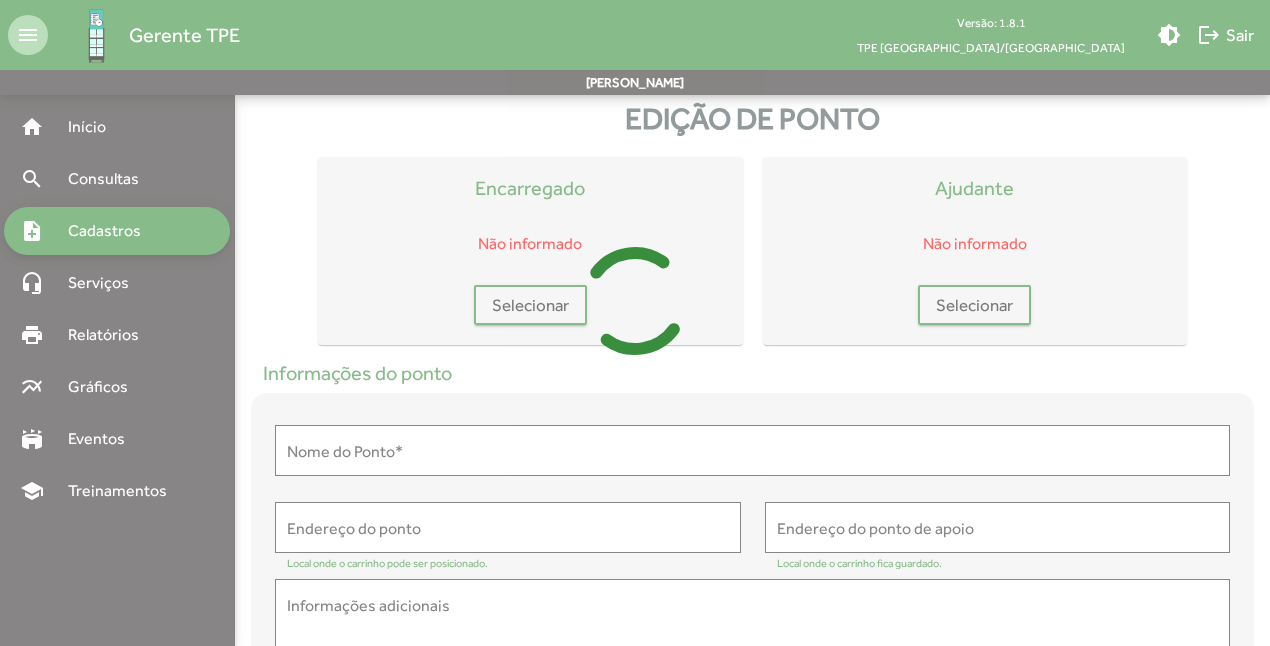 scroll, scrollTop: 0, scrollLeft: 0, axis: both 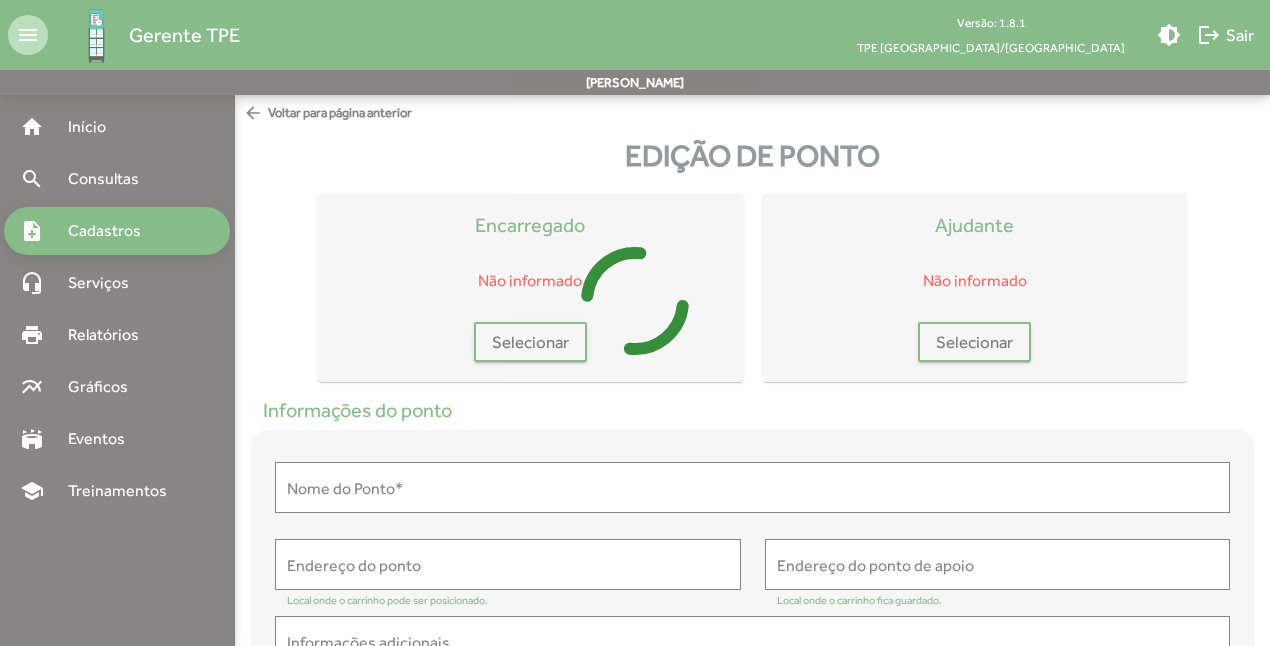 type on "**********" 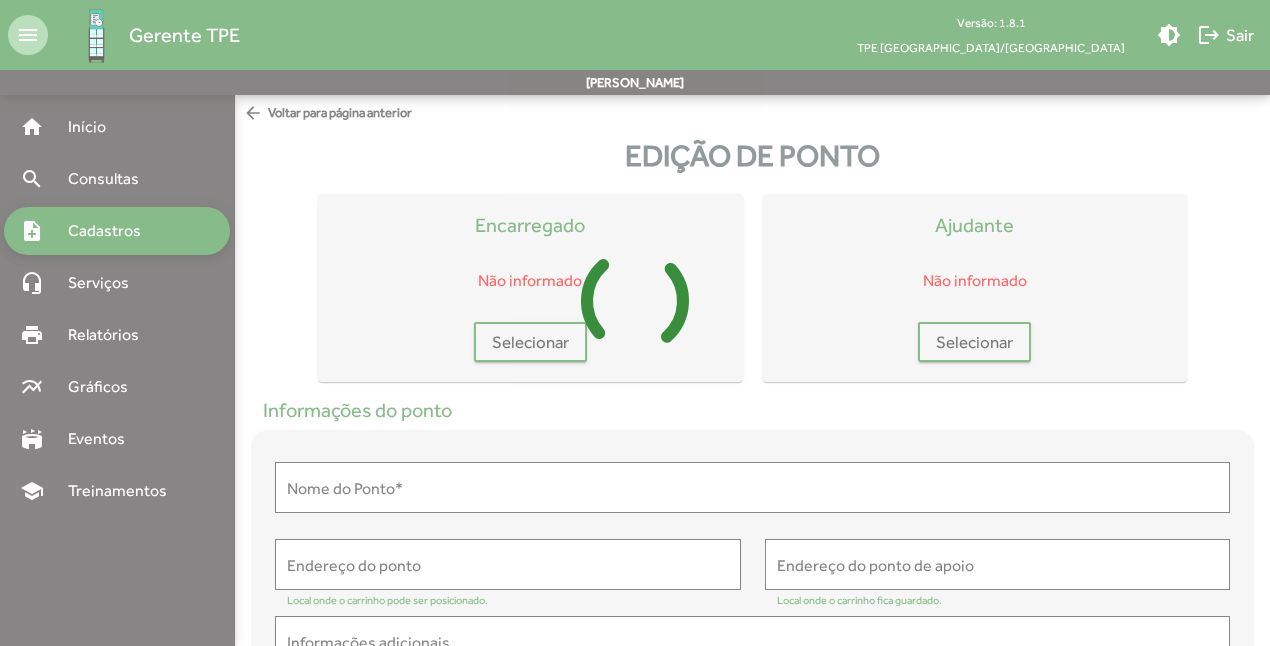 type on "**********" 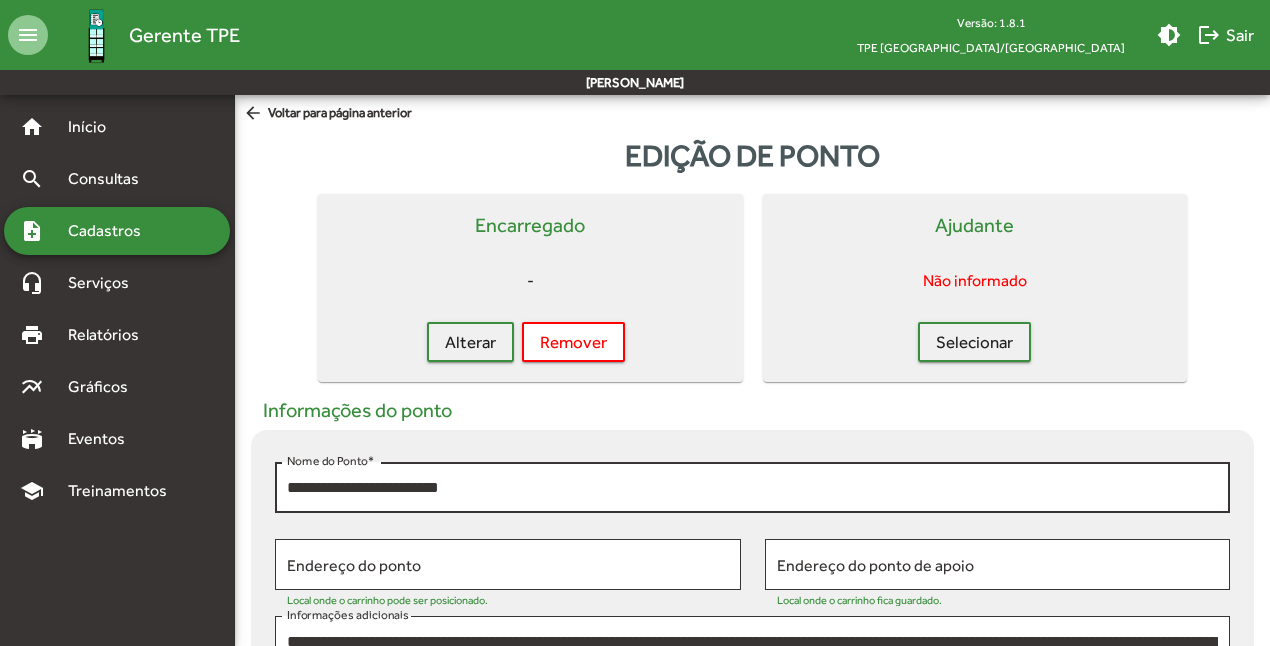 click on "**********" at bounding box center [752, 488] 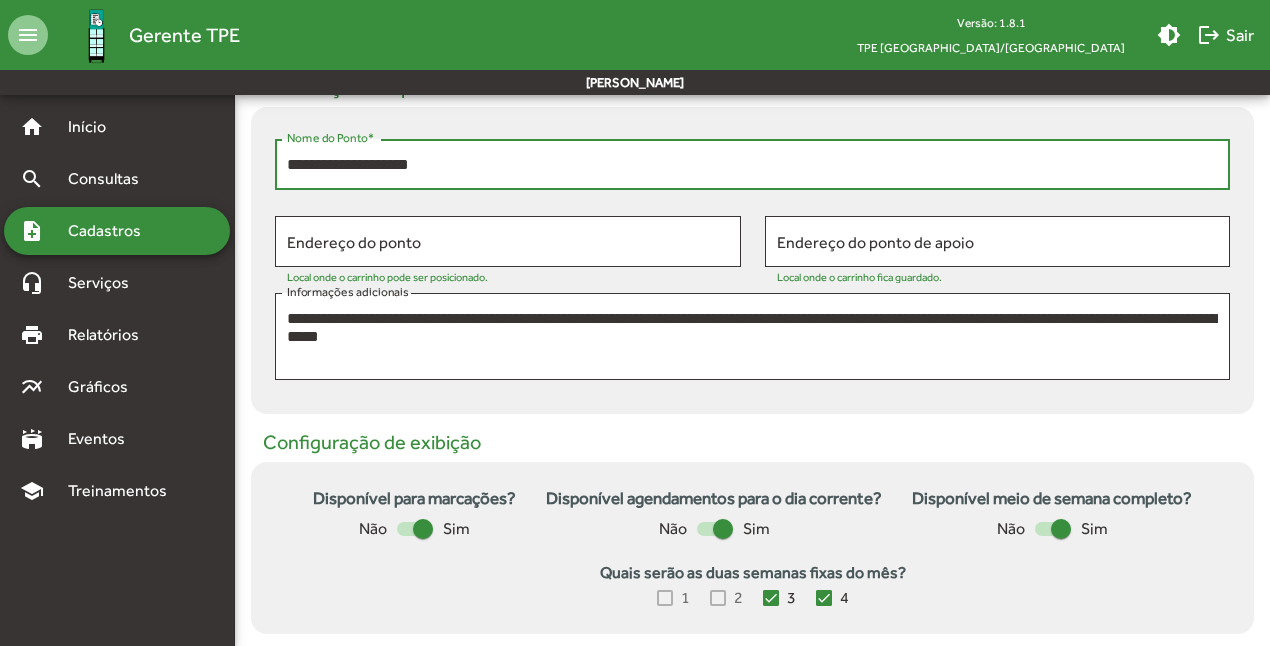 scroll, scrollTop: 866, scrollLeft: 0, axis: vertical 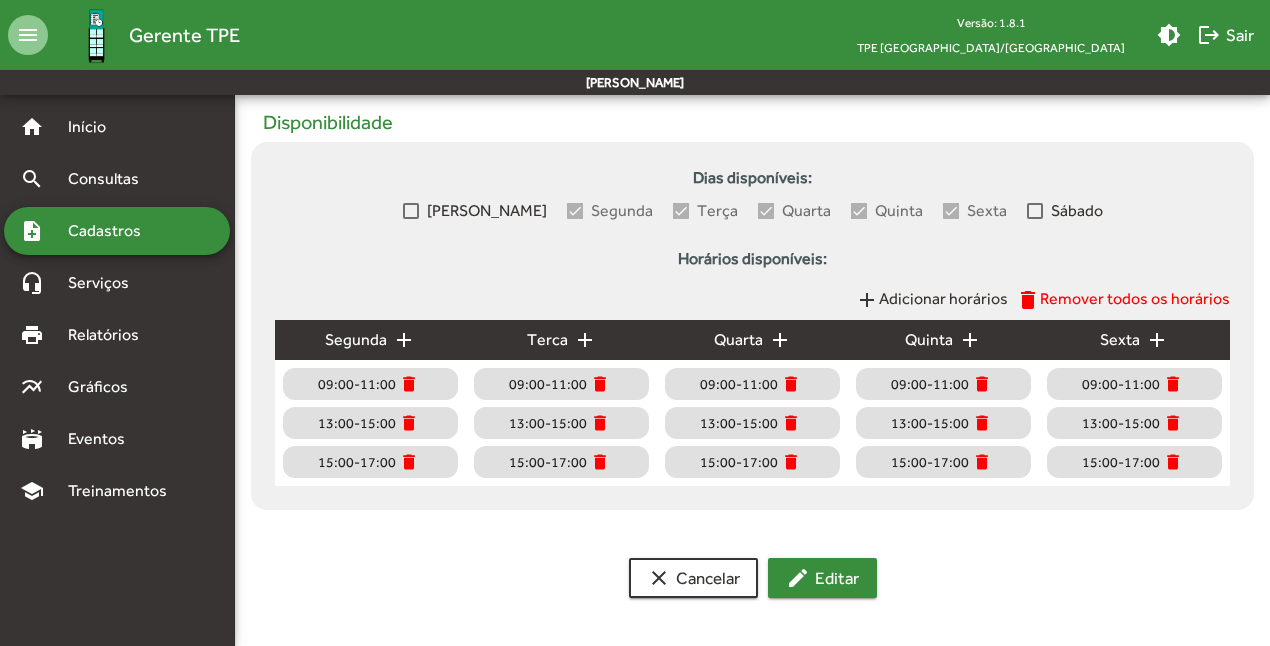 type on "**********" 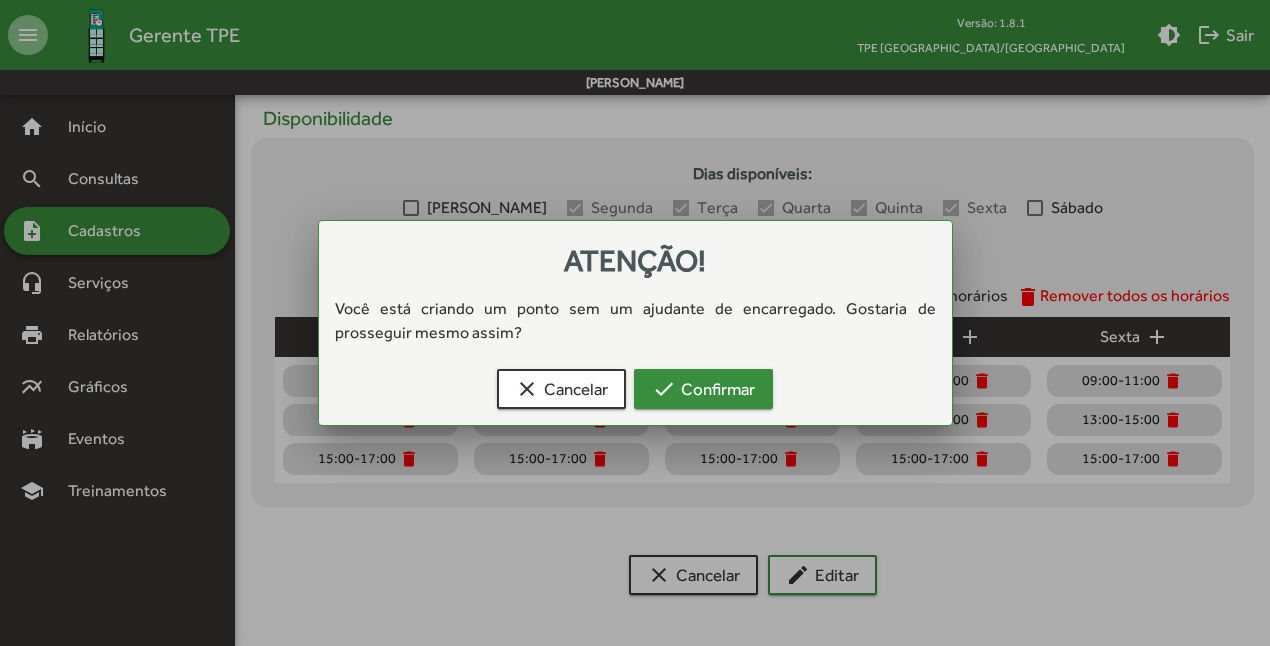 click on "check  Confirmar" at bounding box center [703, 389] 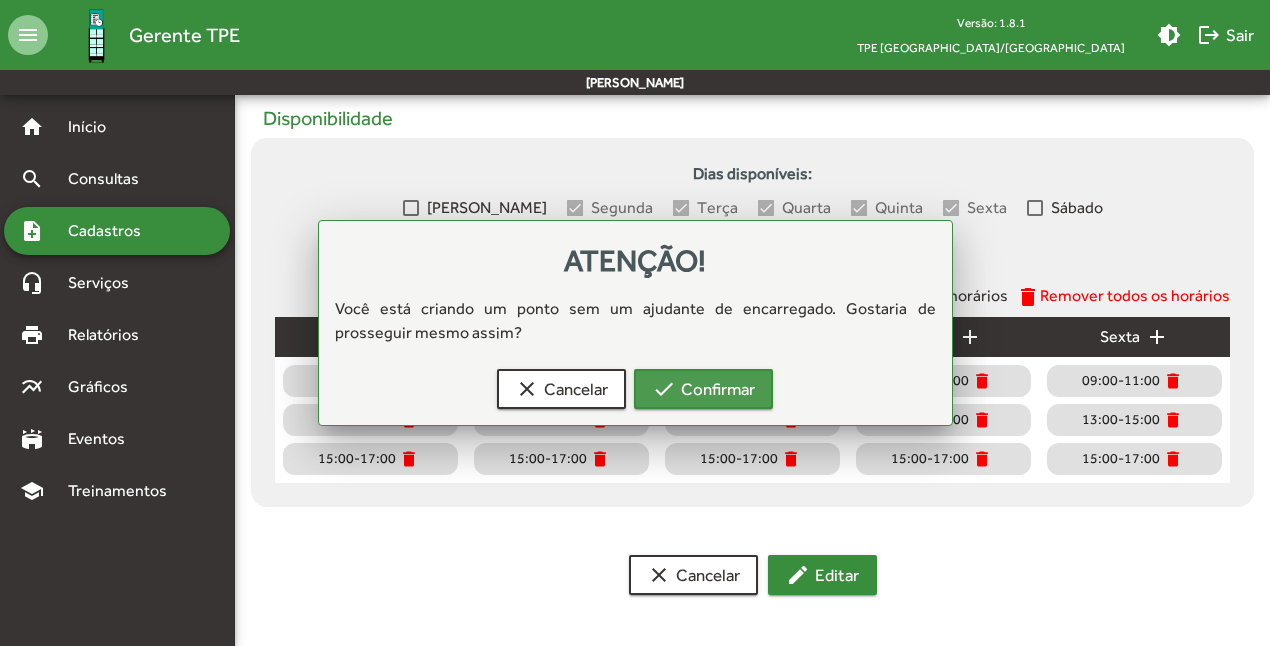 scroll, scrollTop: 866, scrollLeft: 0, axis: vertical 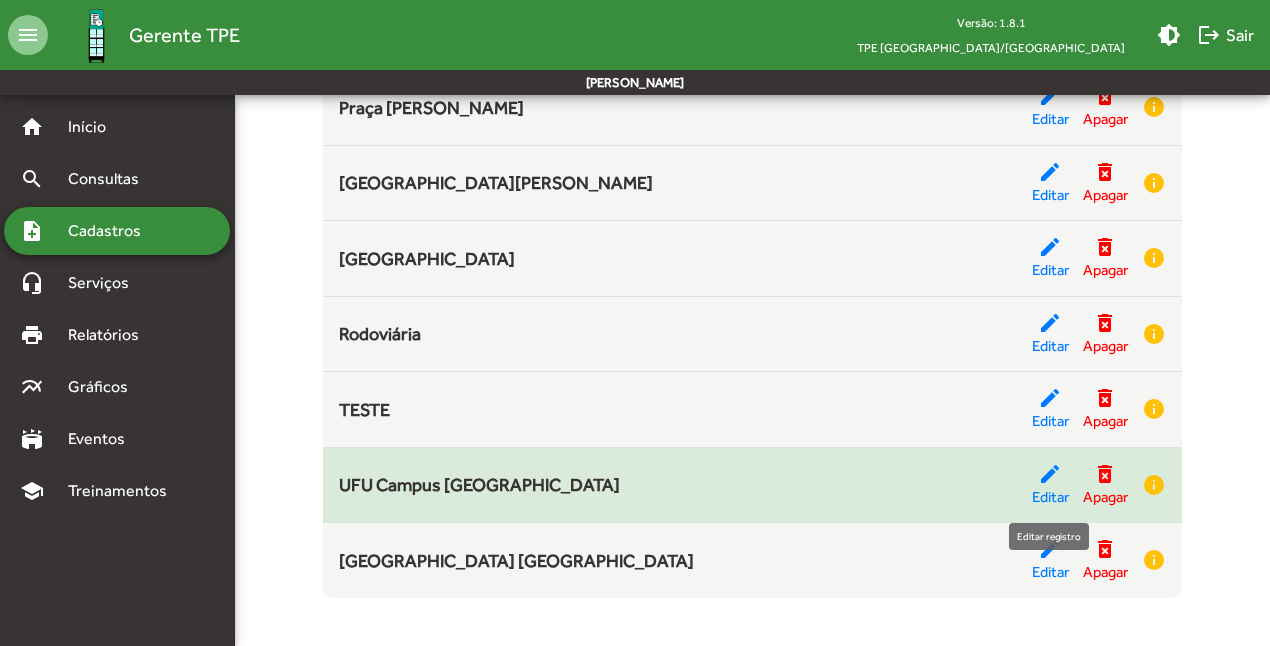 click on "edit" 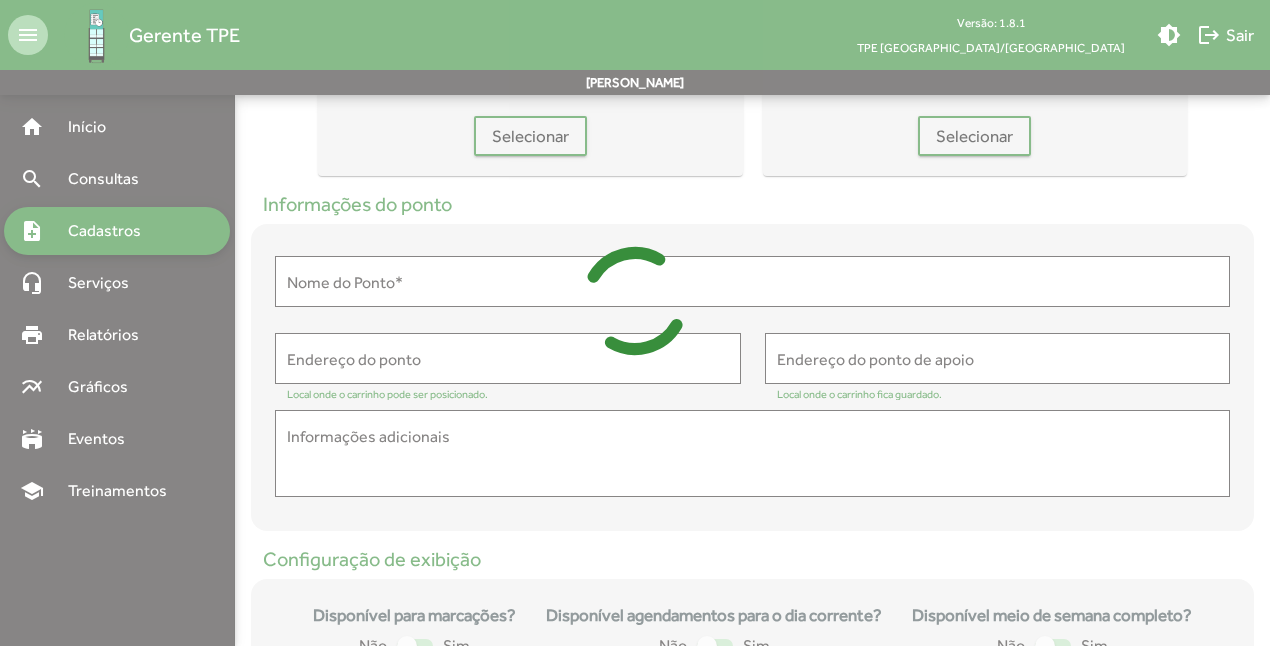 type on "**********" 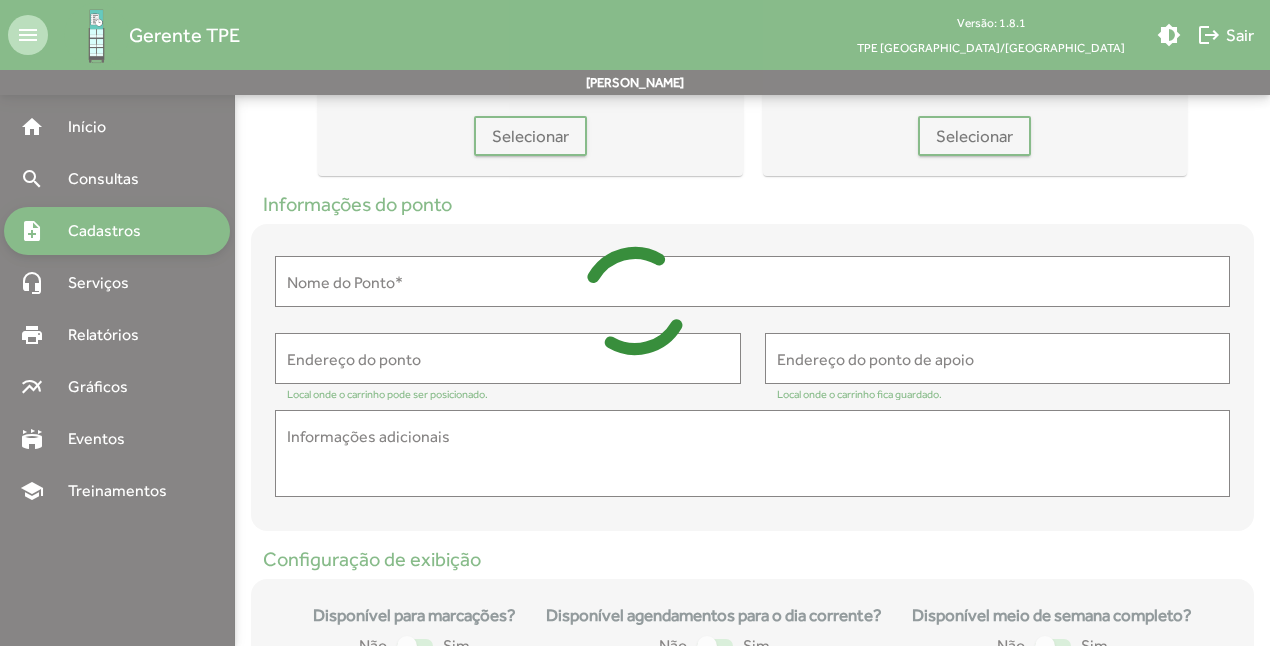 type on "**********" 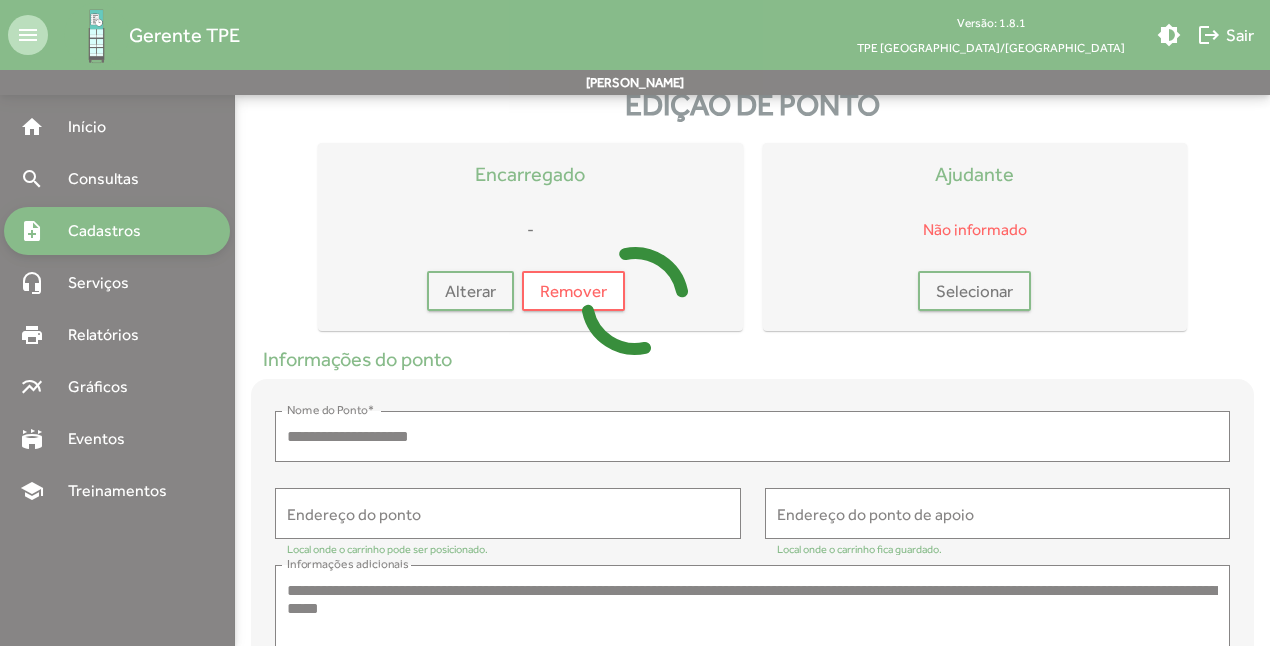 scroll, scrollTop: 0, scrollLeft: 0, axis: both 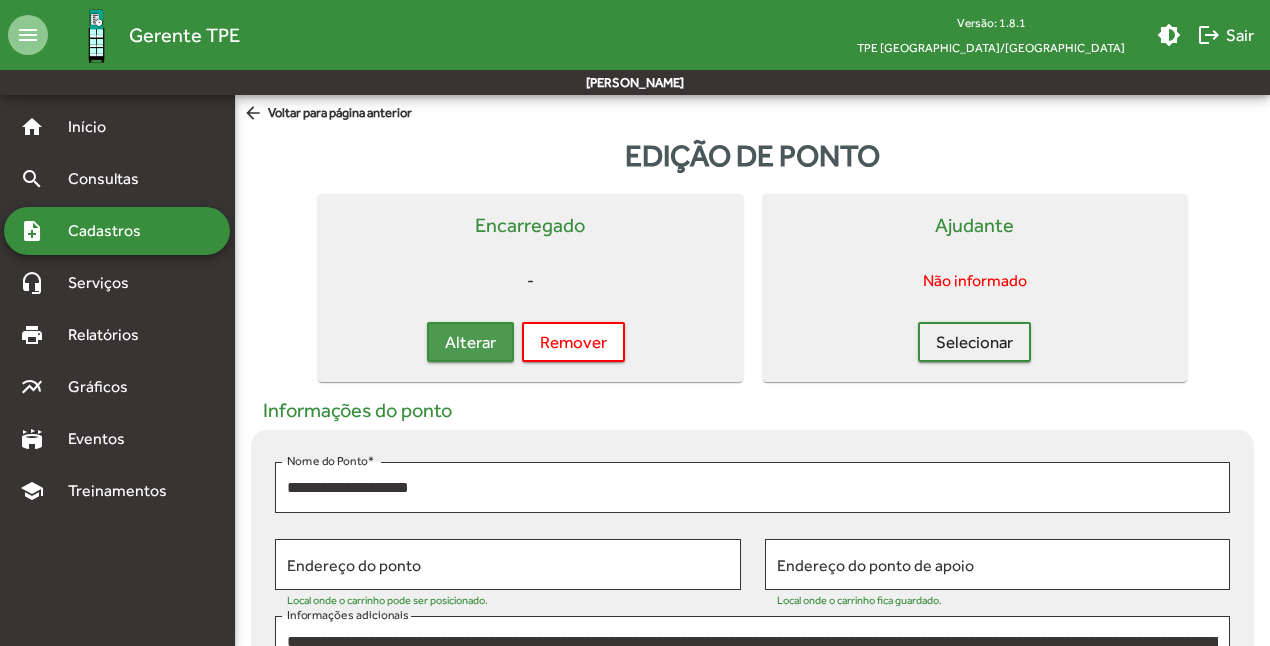 click on "Alterar" 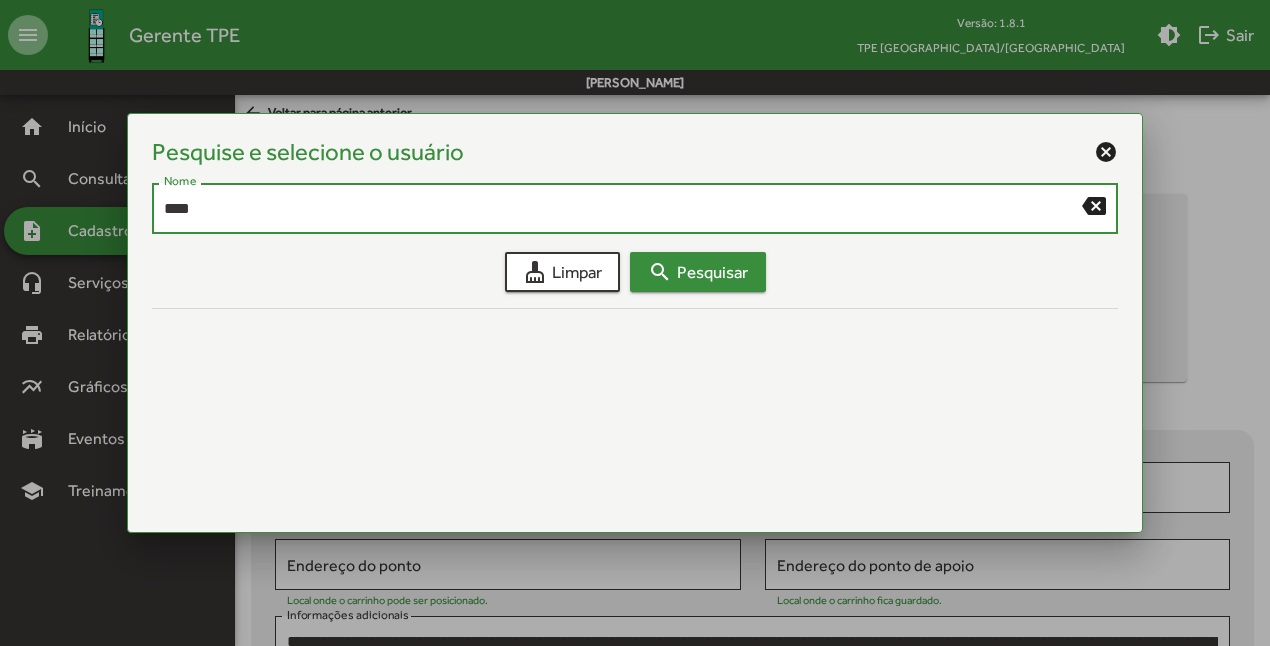type on "****" 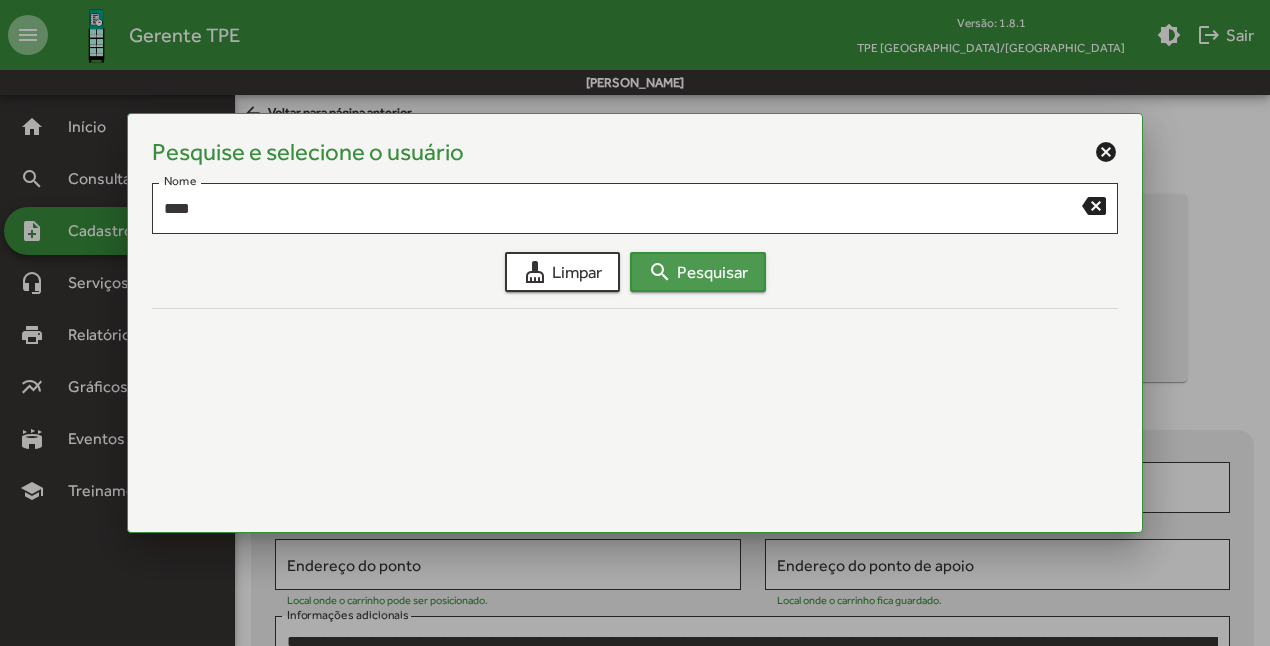 click on "search  Pesquisar" at bounding box center (698, 272) 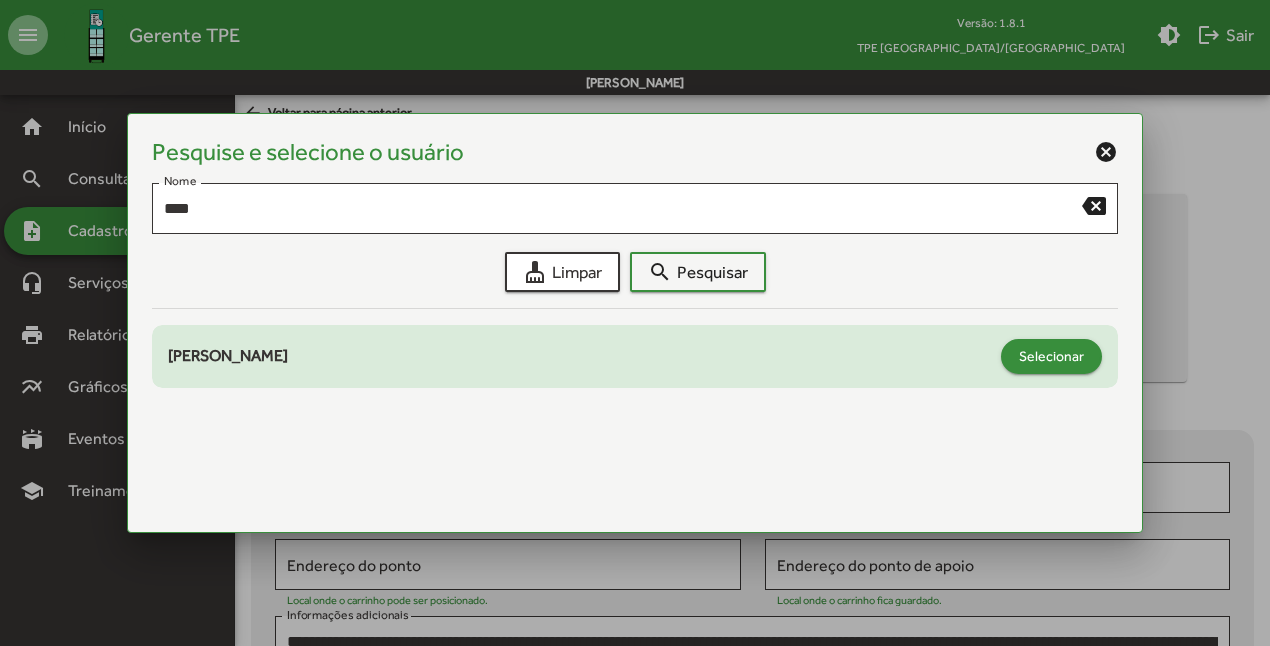 click on "Selecionar" 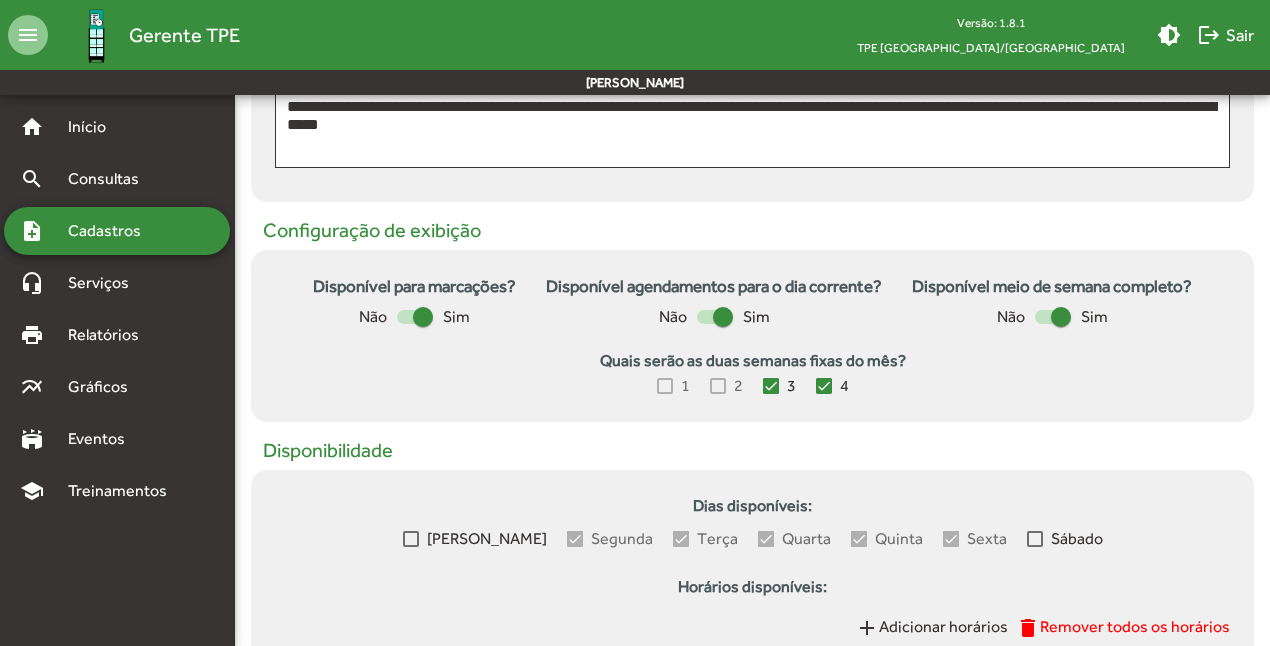 scroll, scrollTop: 866, scrollLeft: 0, axis: vertical 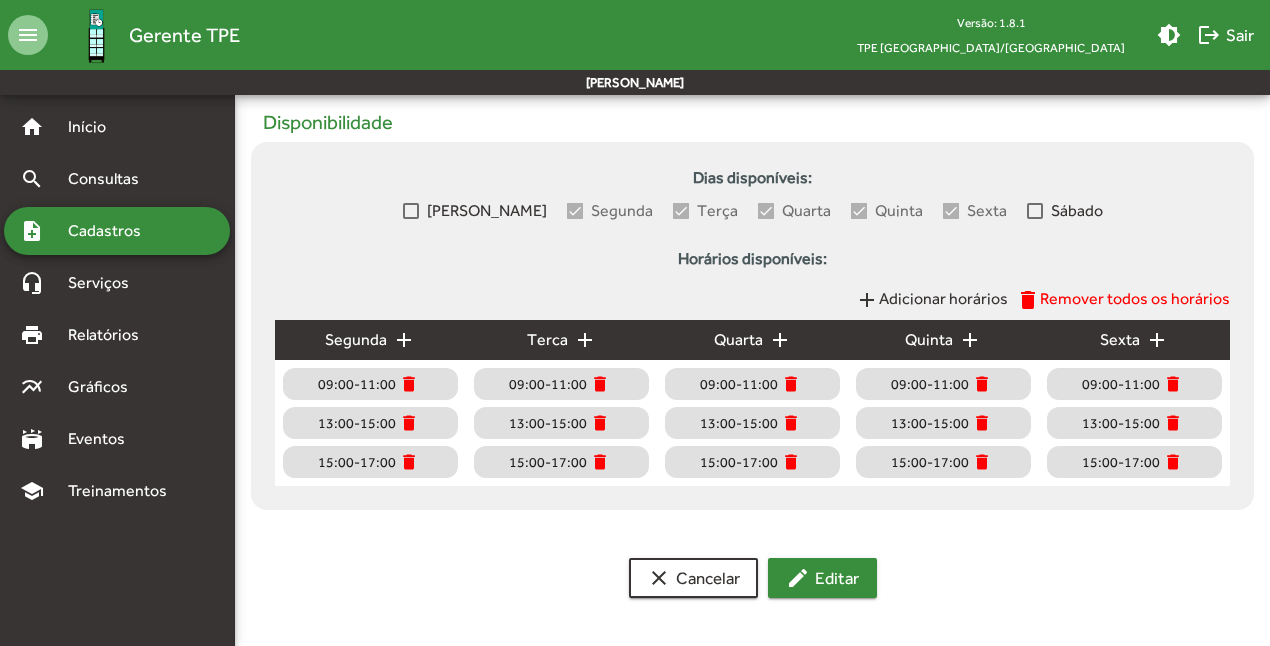 click on "edit  Editar" 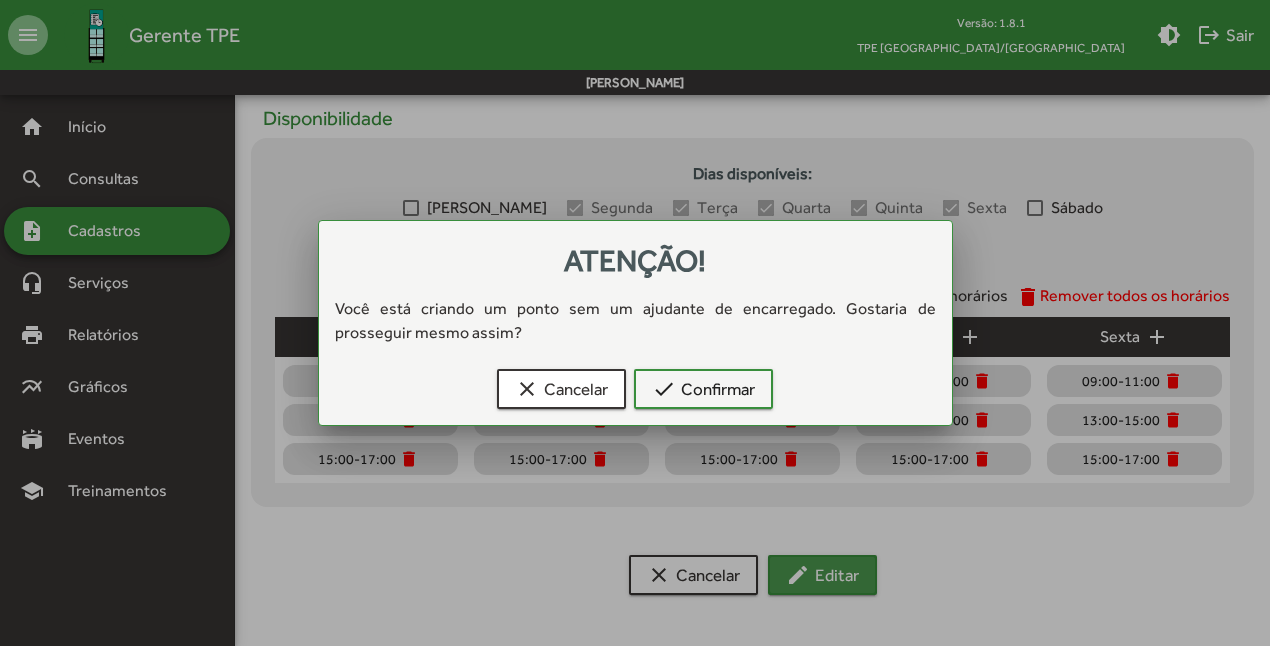 scroll, scrollTop: 0, scrollLeft: 0, axis: both 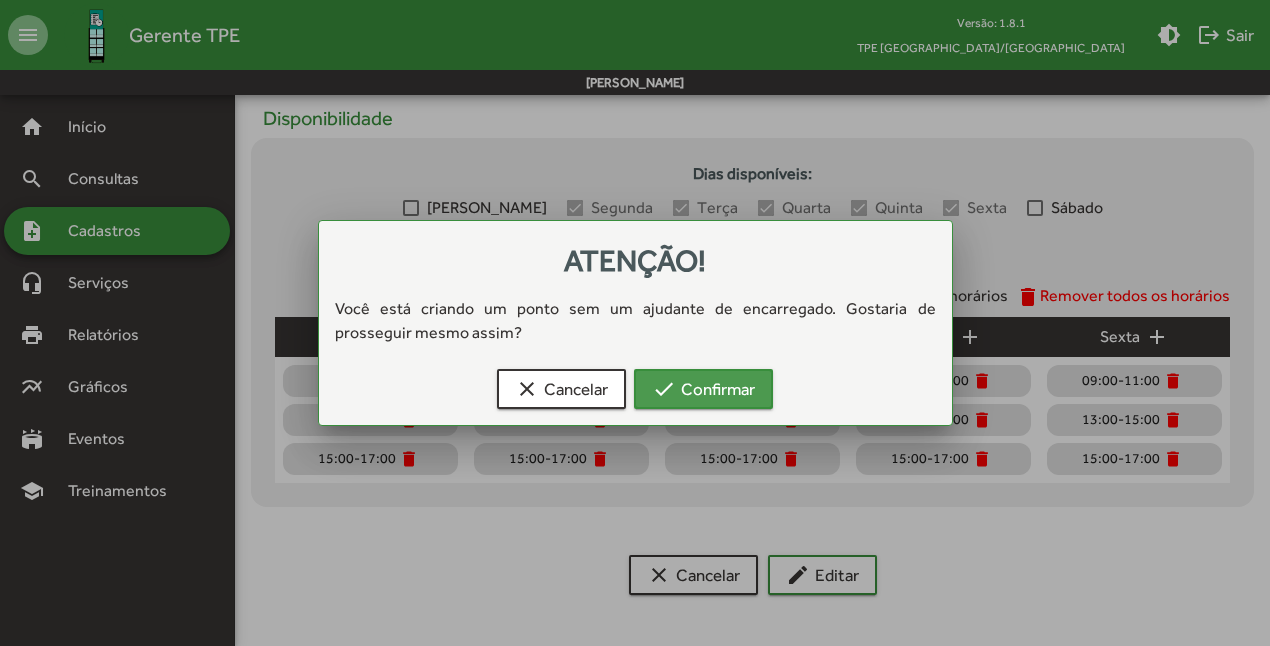 click on "check  Confirmar" at bounding box center [703, 389] 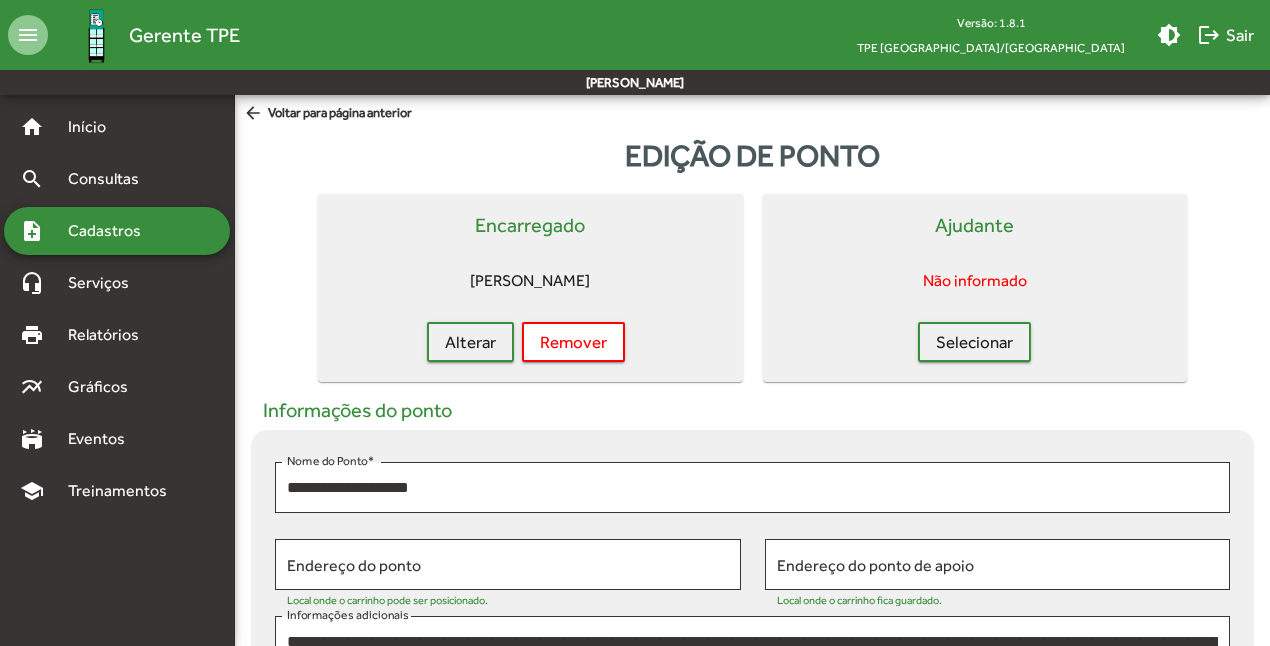 scroll, scrollTop: 866, scrollLeft: 0, axis: vertical 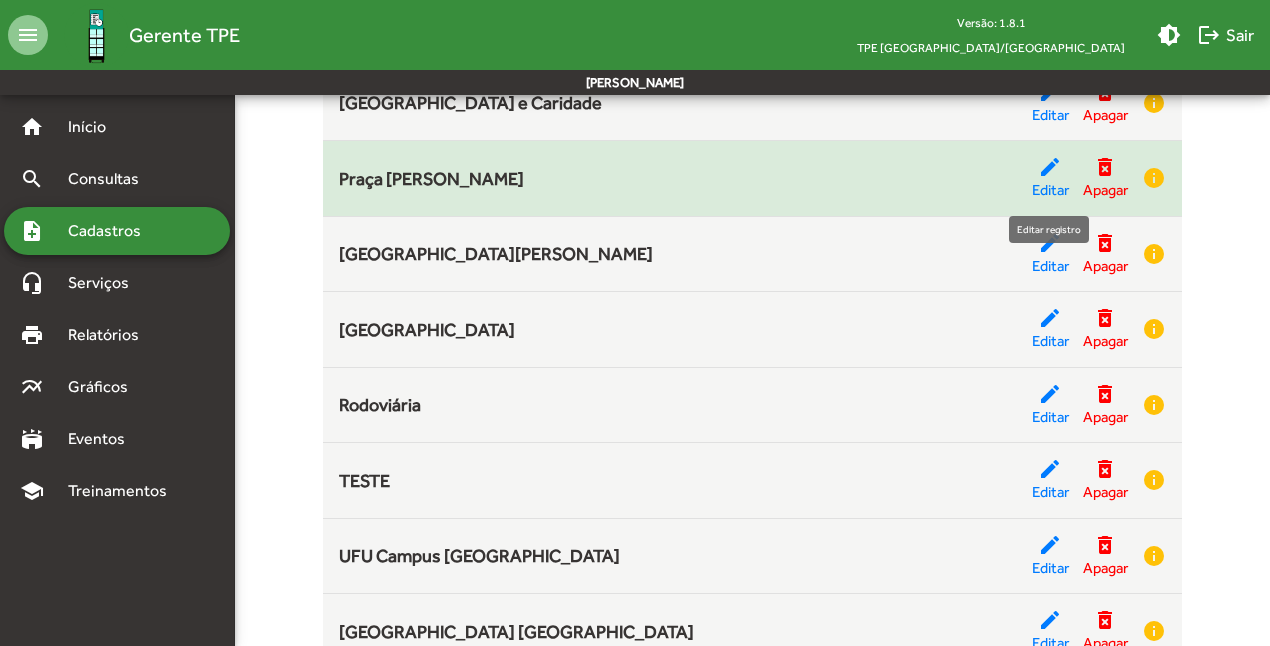 click on "edit" 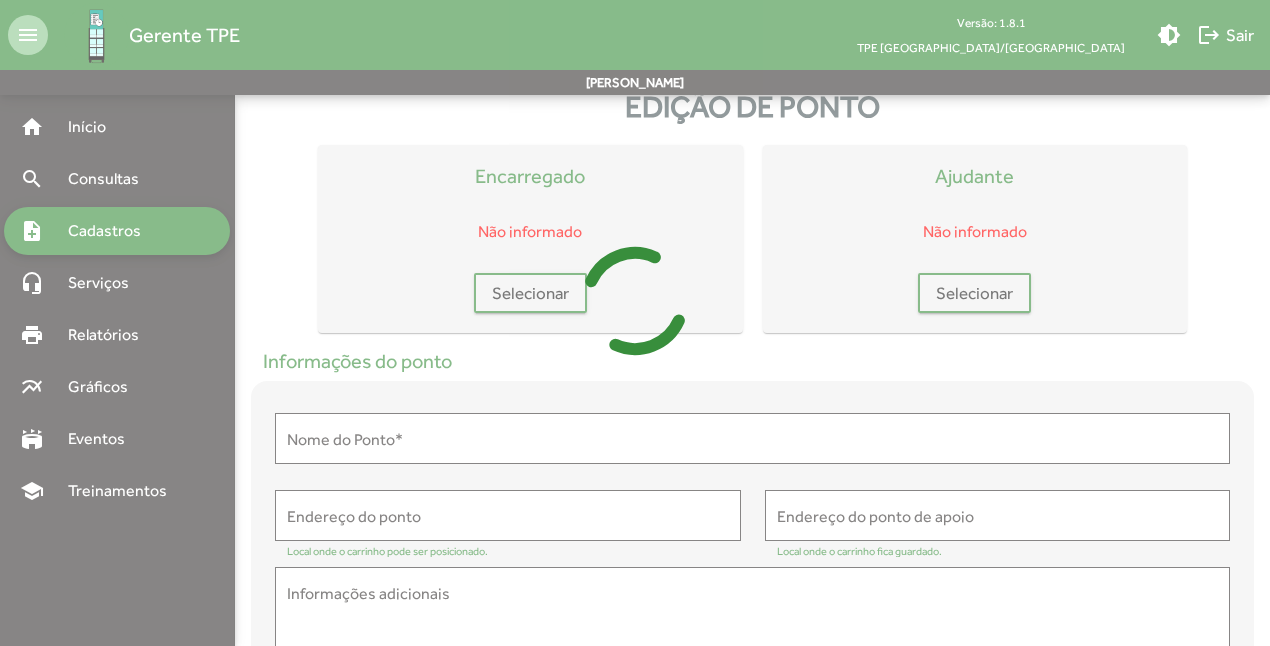 scroll, scrollTop: 0, scrollLeft: 0, axis: both 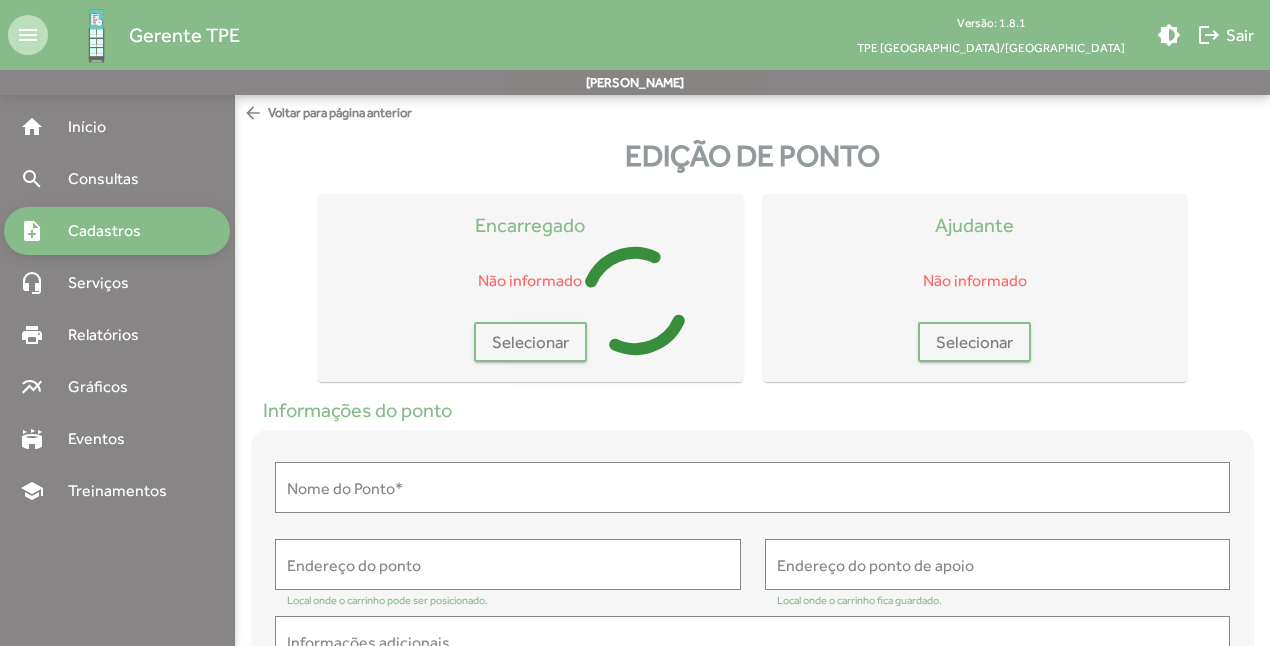 type on "**********" 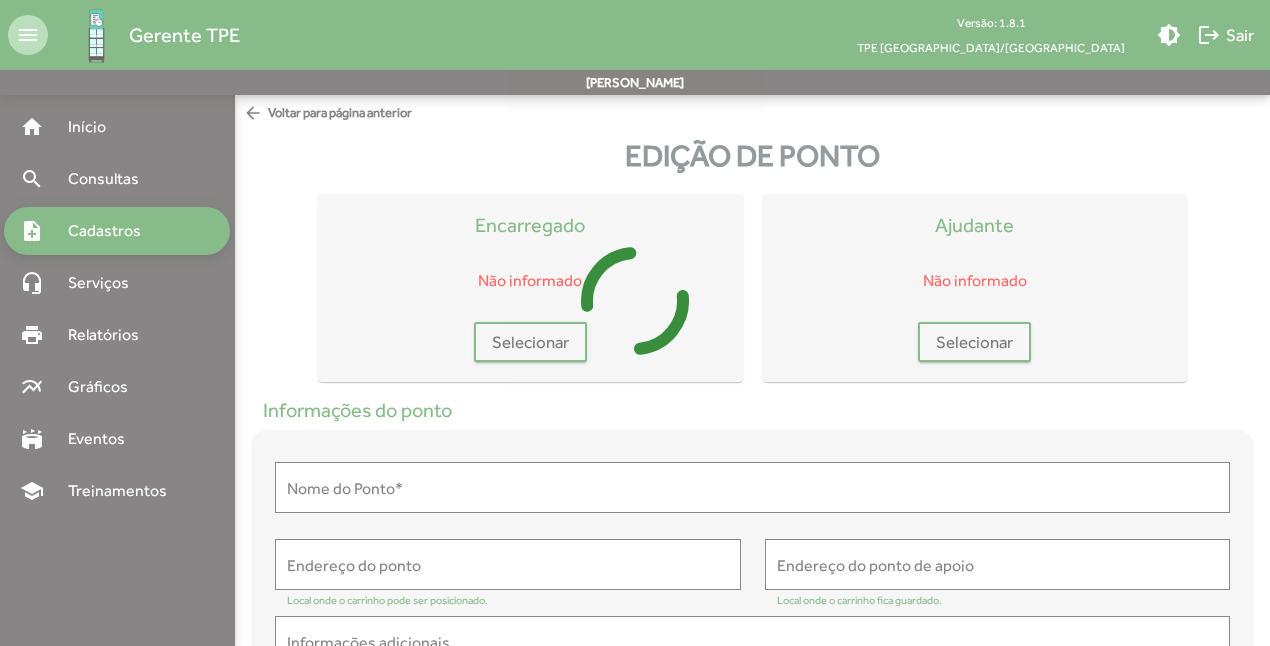 type on "**********" 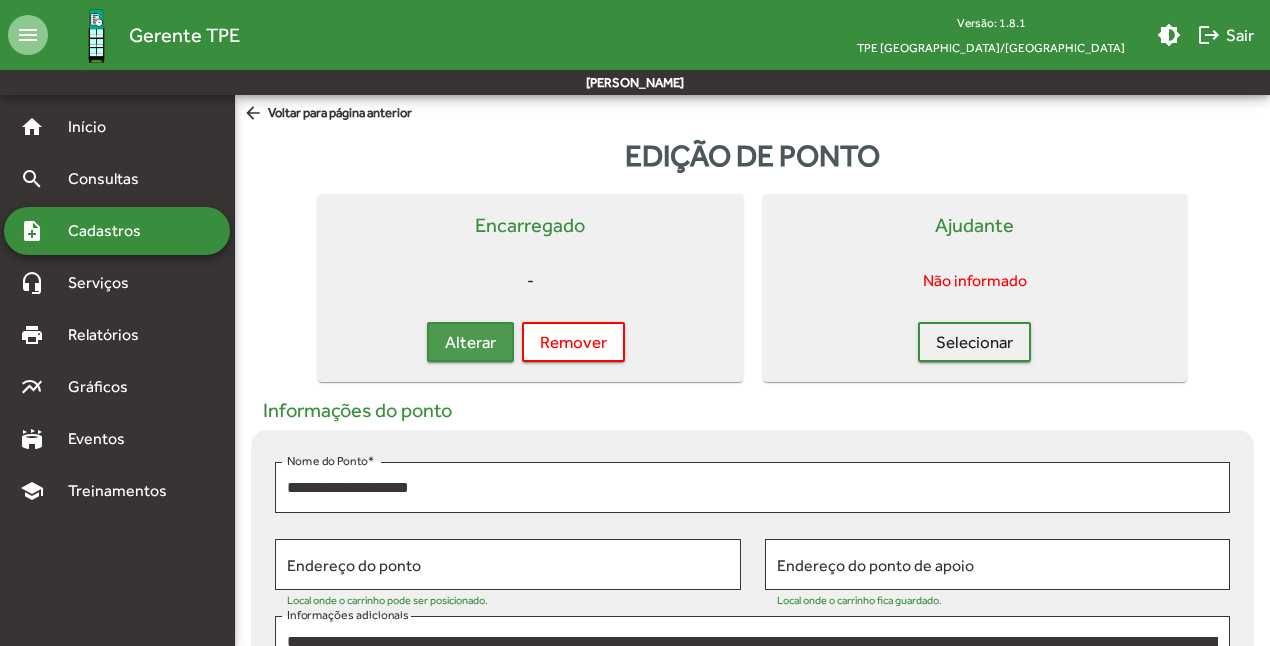 click on "Alterar" 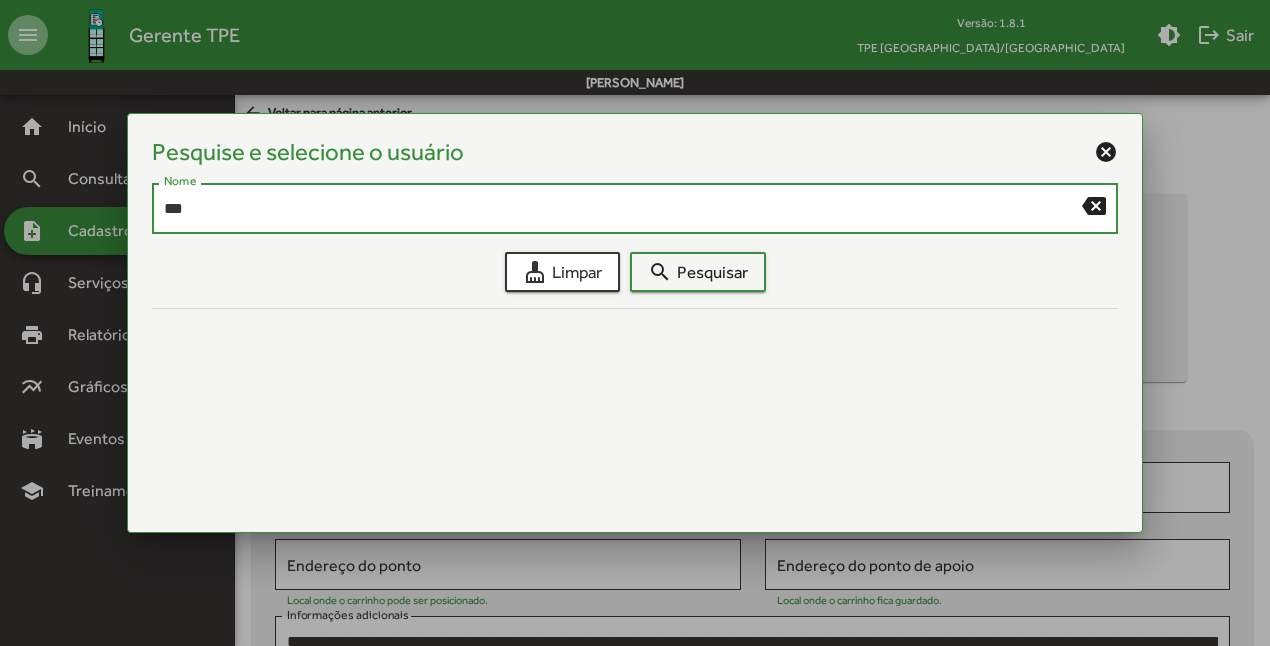 type on "***" 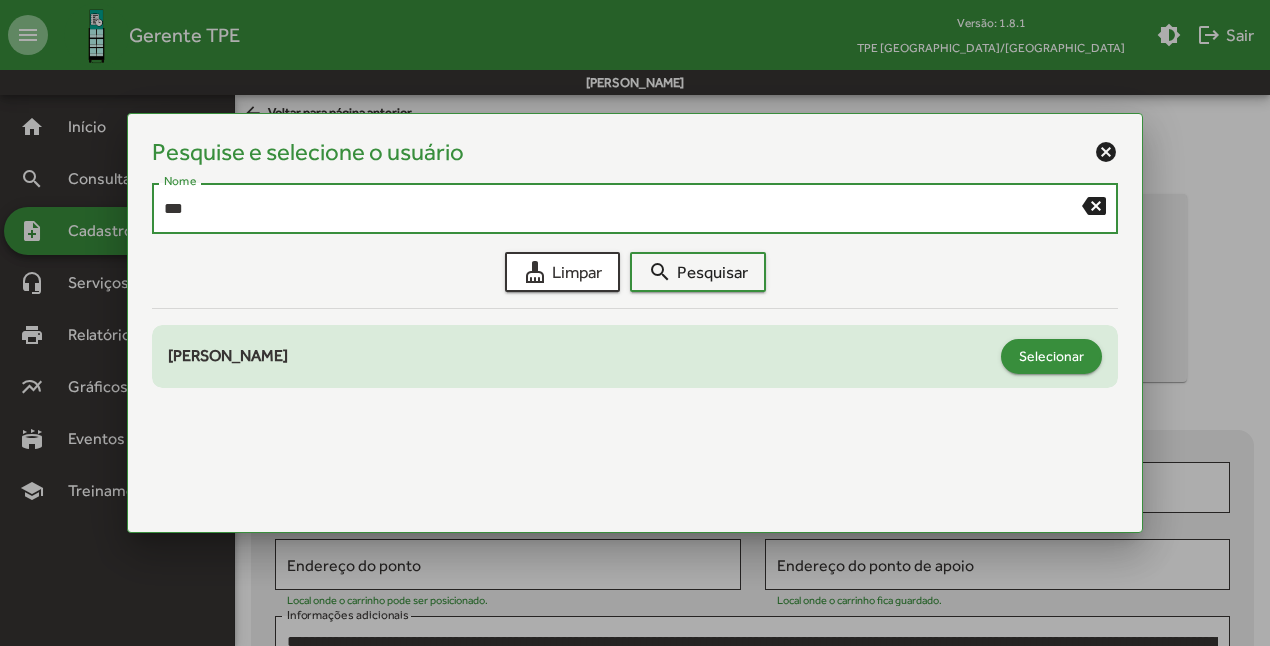 click on "Selecionar" 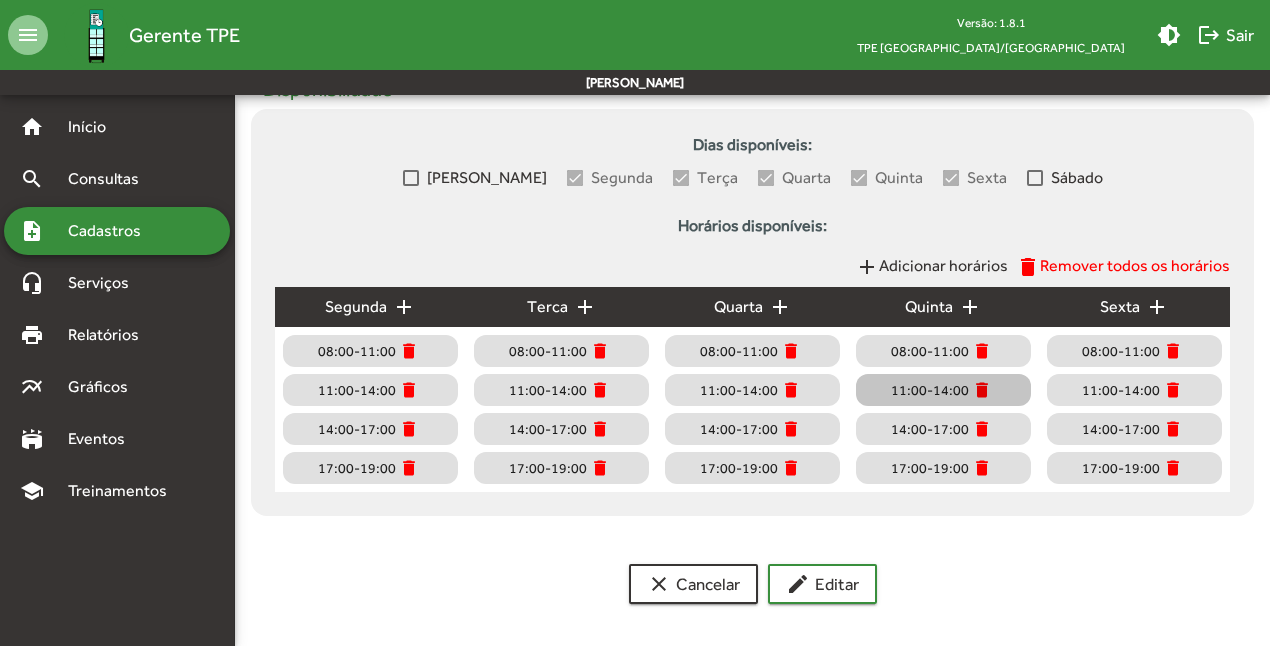 scroll, scrollTop: 905, scrollLeft: 0, axis: vertical 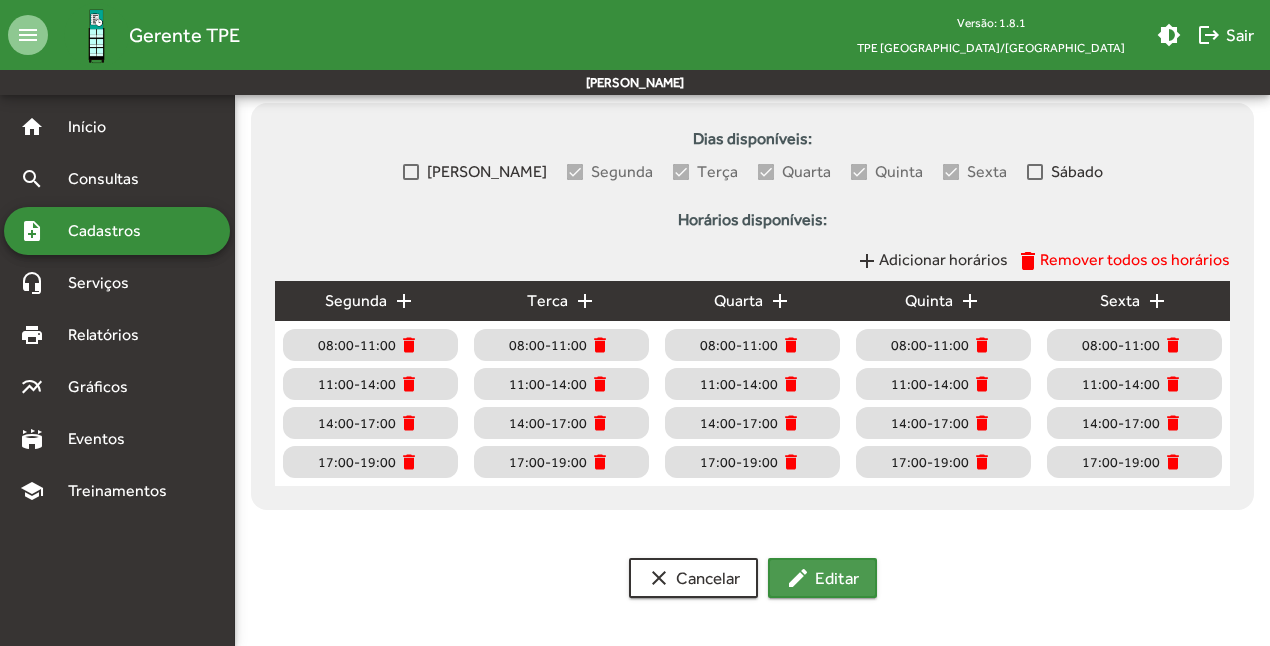 click on "edit  Editar" 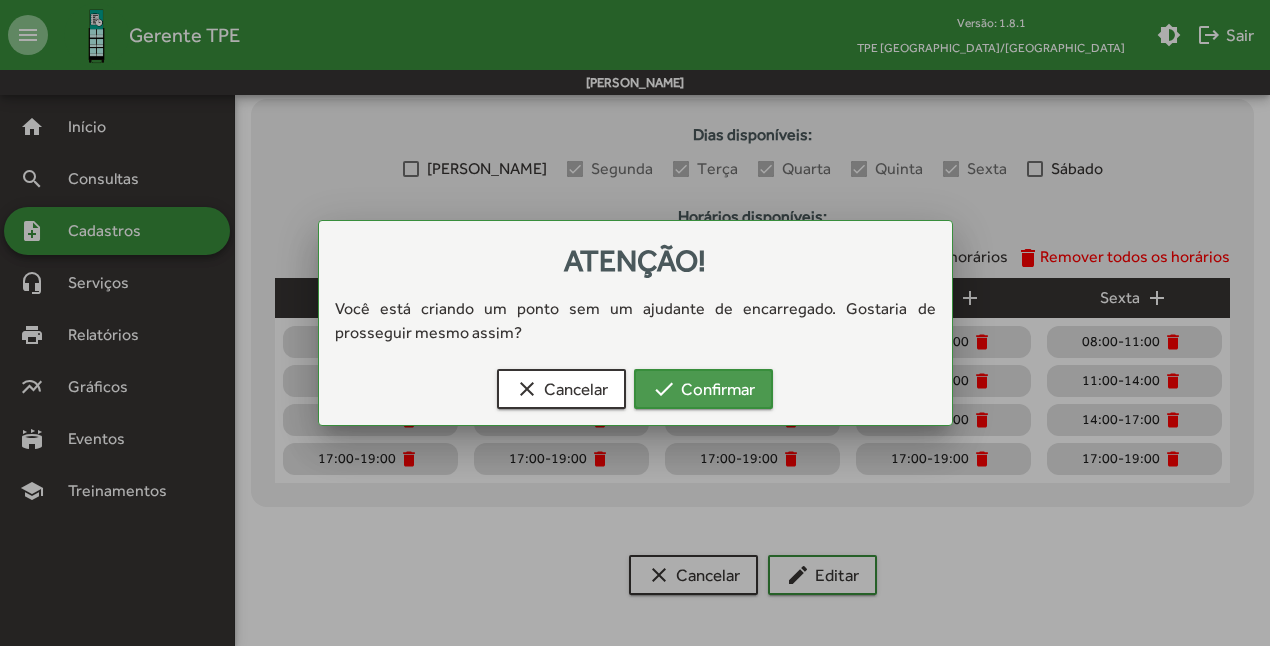 click on "check  Confirmar" at bounding box center (703, 389) 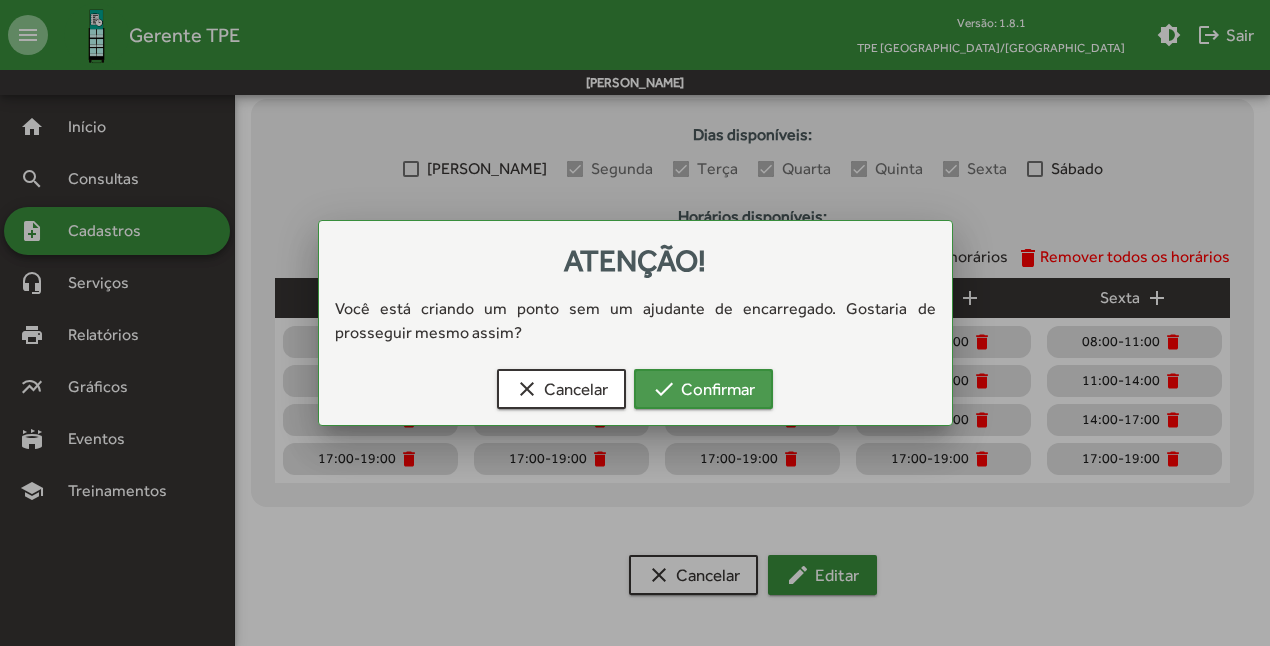 scroll, scrollTop: 905, scrollLeft: 0, axis: vertical 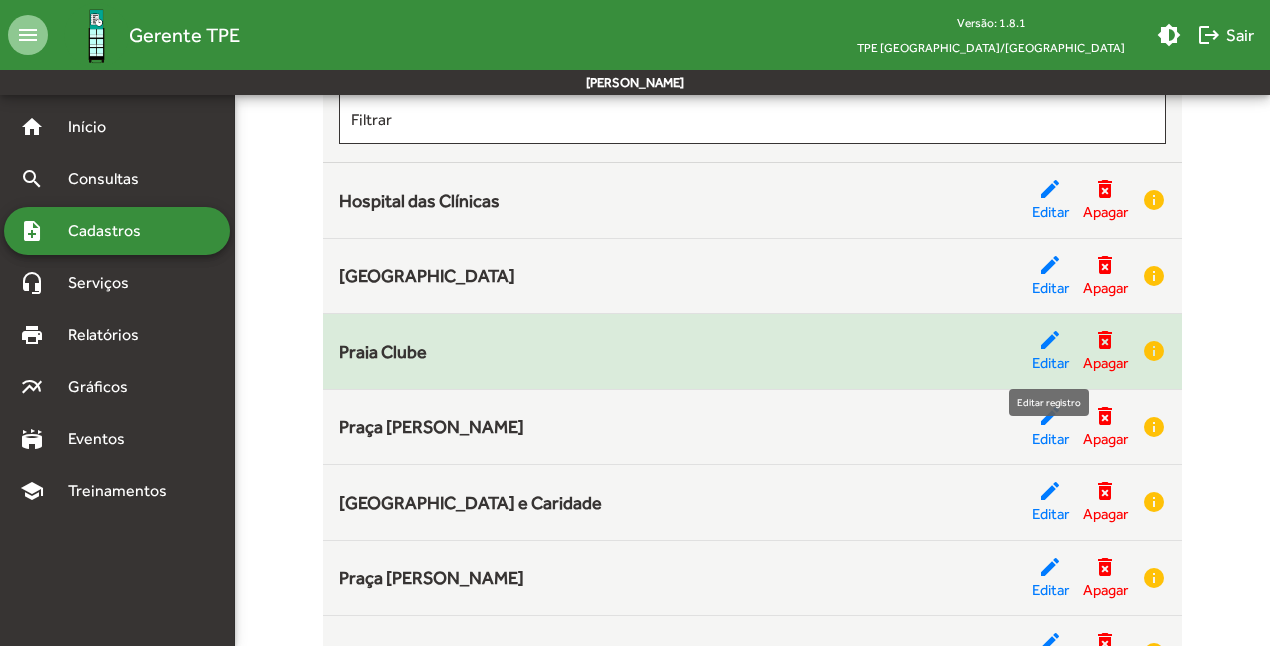 click on "edit" 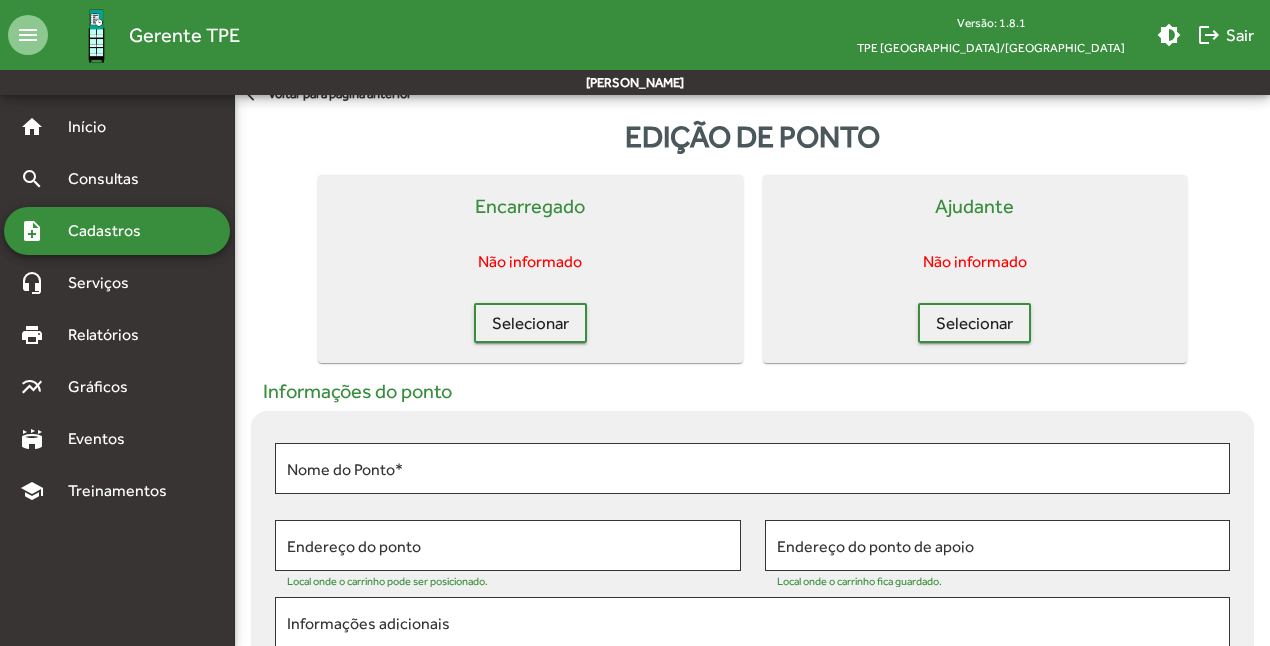 scroll, scrollTop: 0, scrollLeft: 0, axis: both 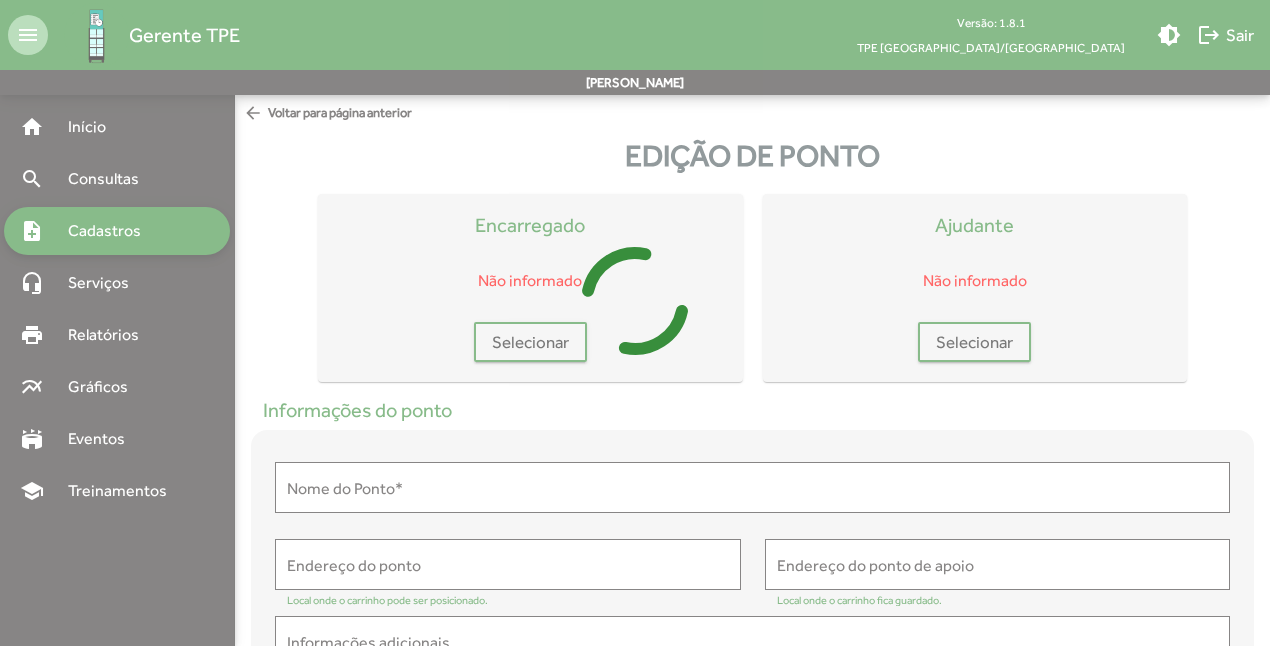 type on "**********" 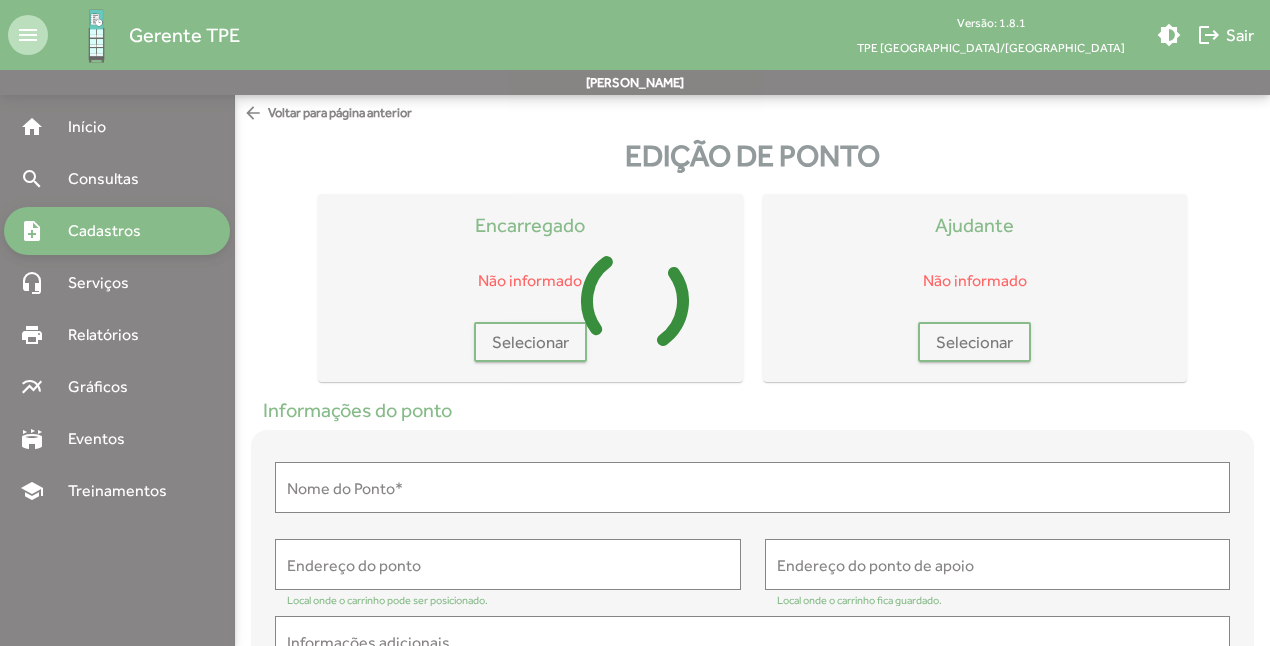 type on "**********" 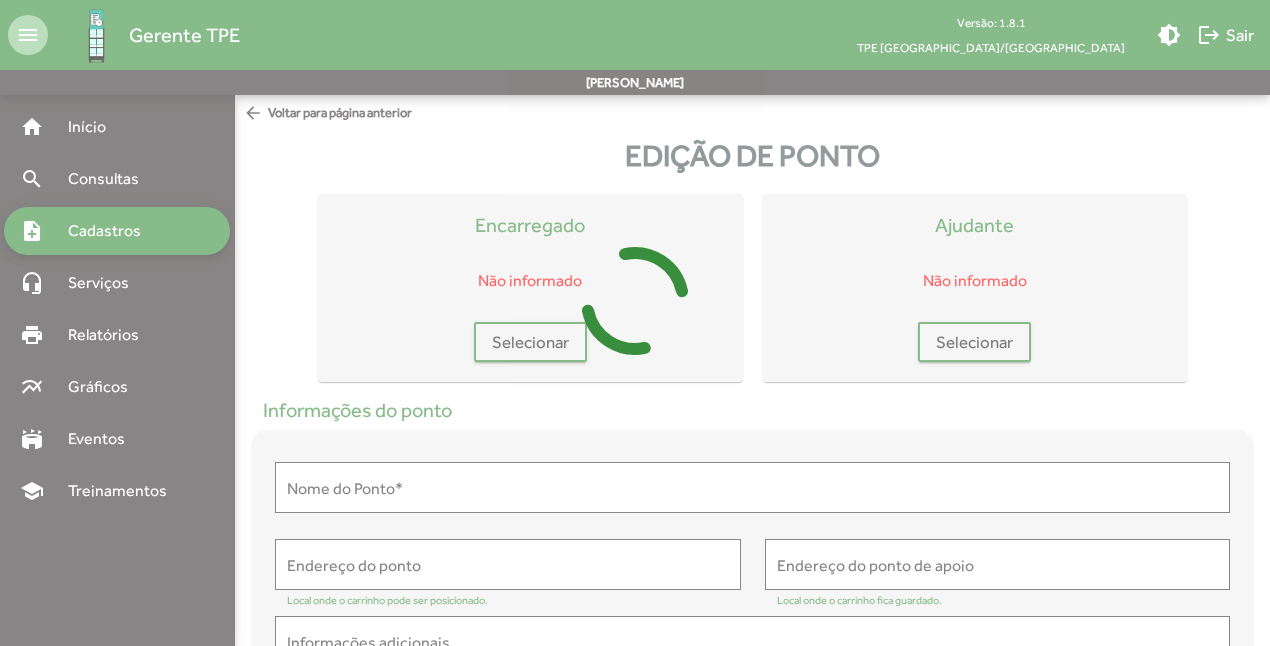type on "**********" 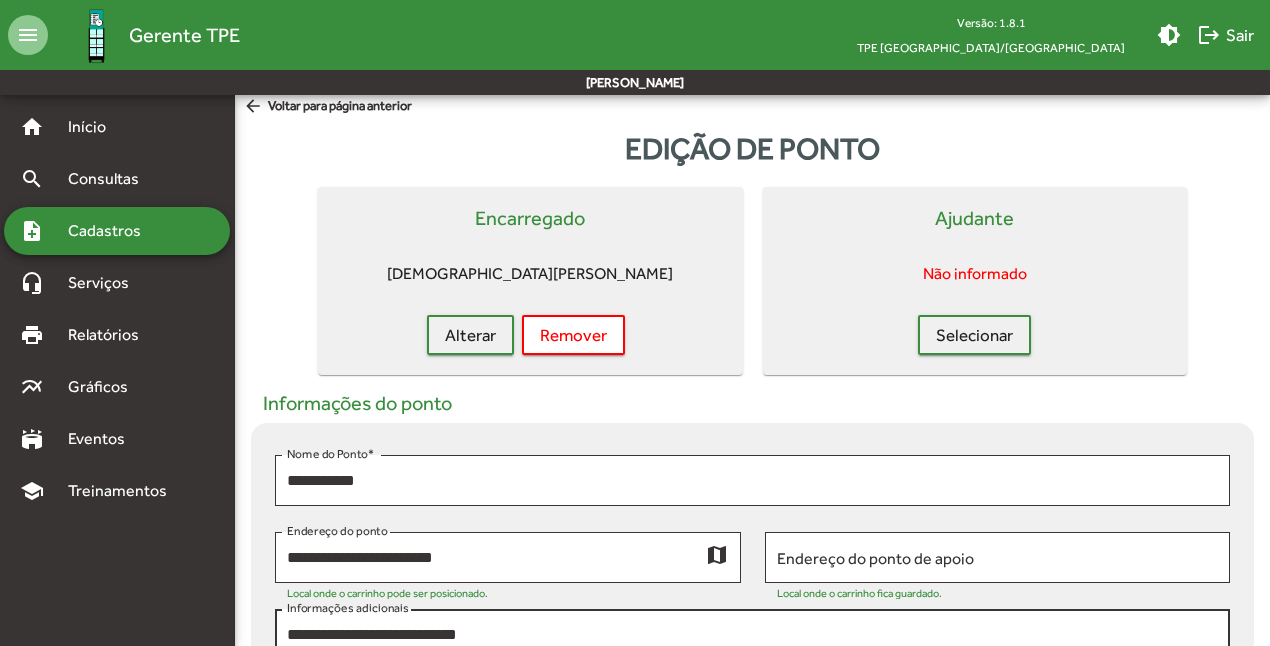 scroll, scrollTop: 0, scrollLeft: 0, axis: both 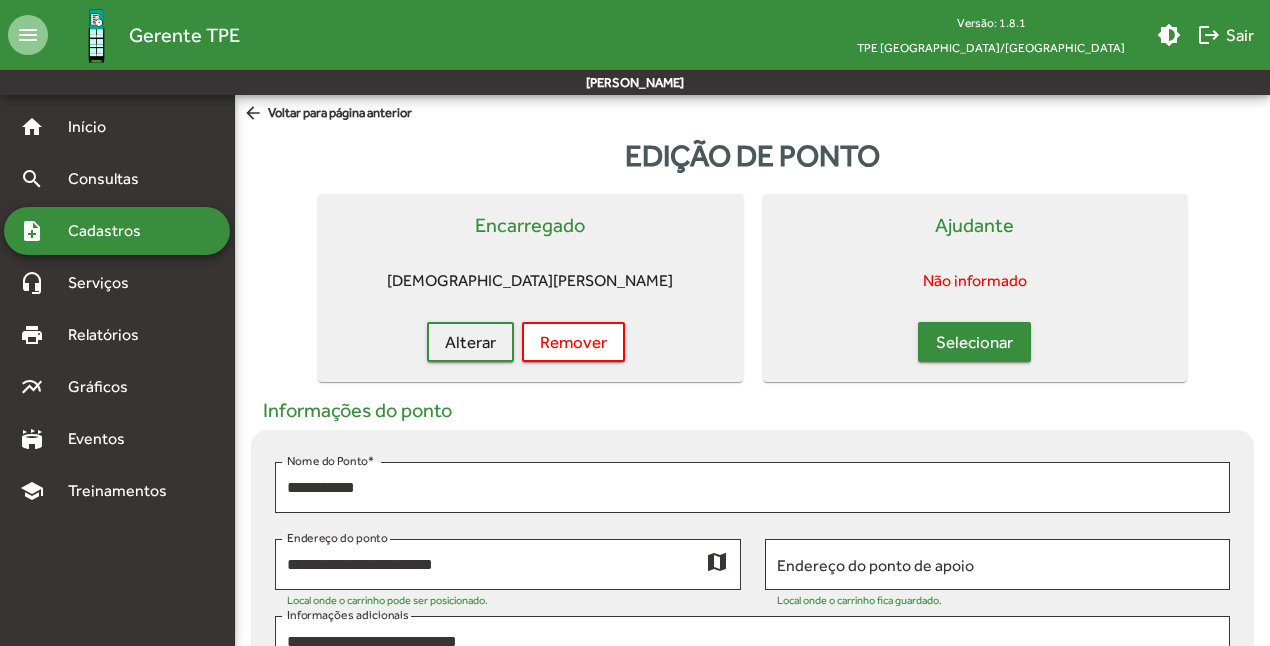 click on "Selecionar" 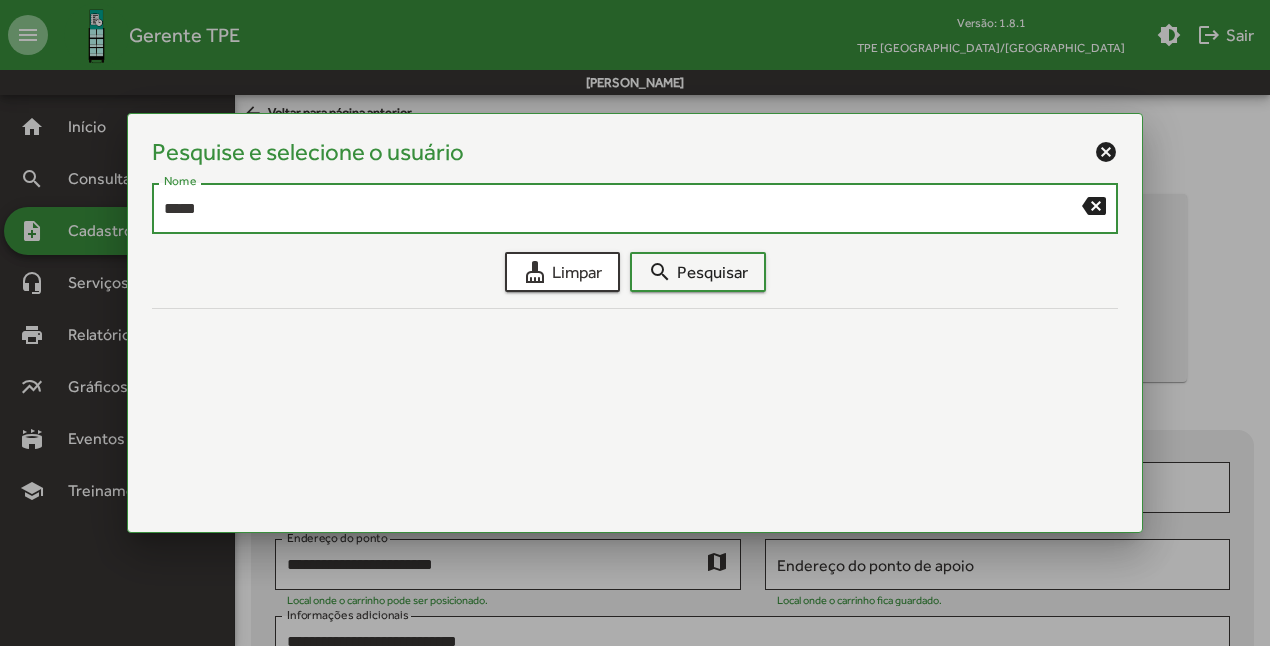type on "*****" 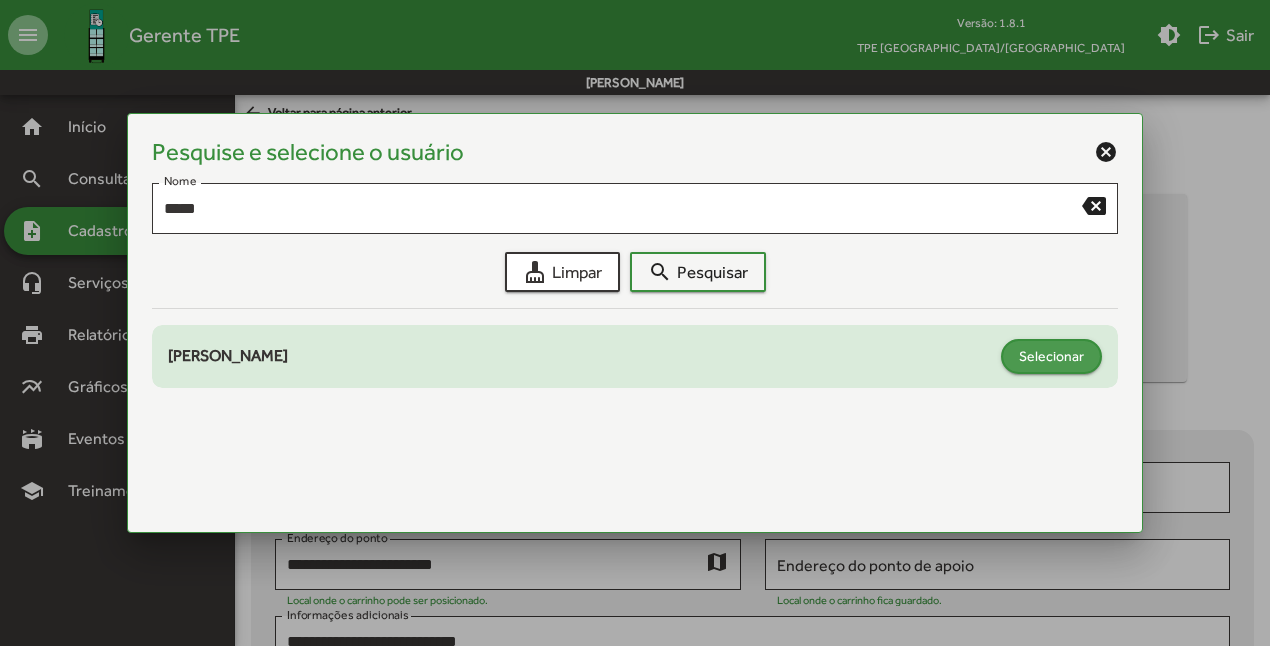 click on "Selecionar" 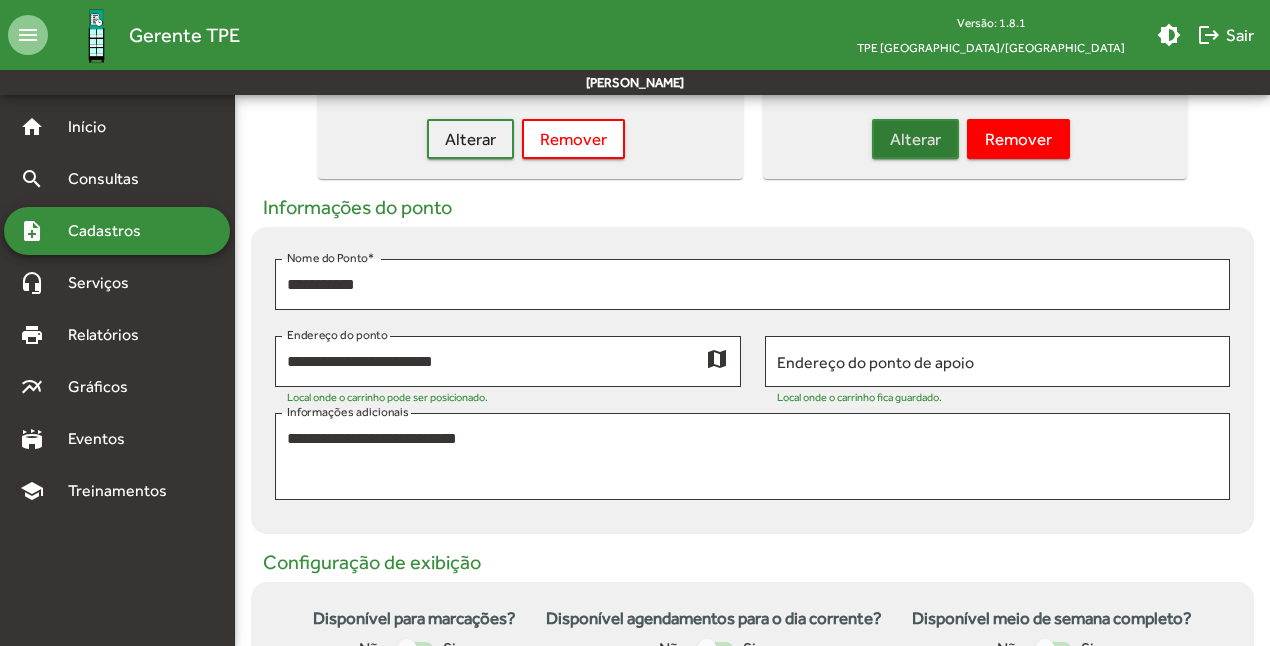 scroll, scrollTop: 602, scrollLeft: 0, axis: vertical 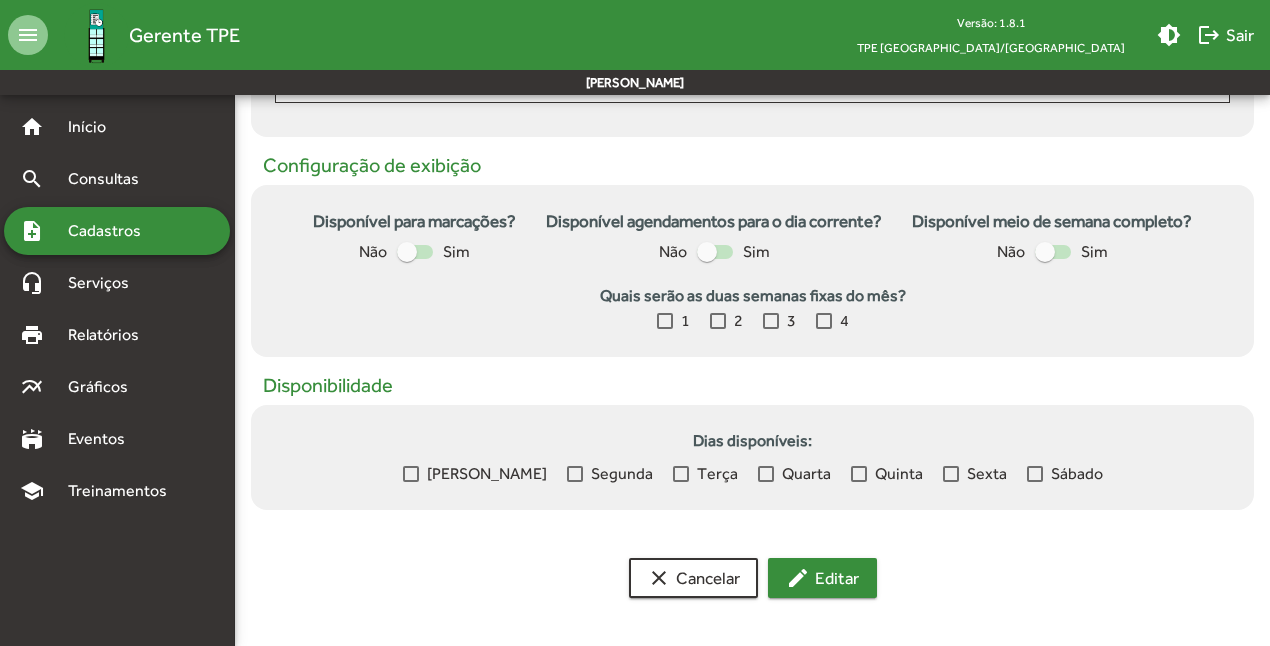 click on "edit  Editar" 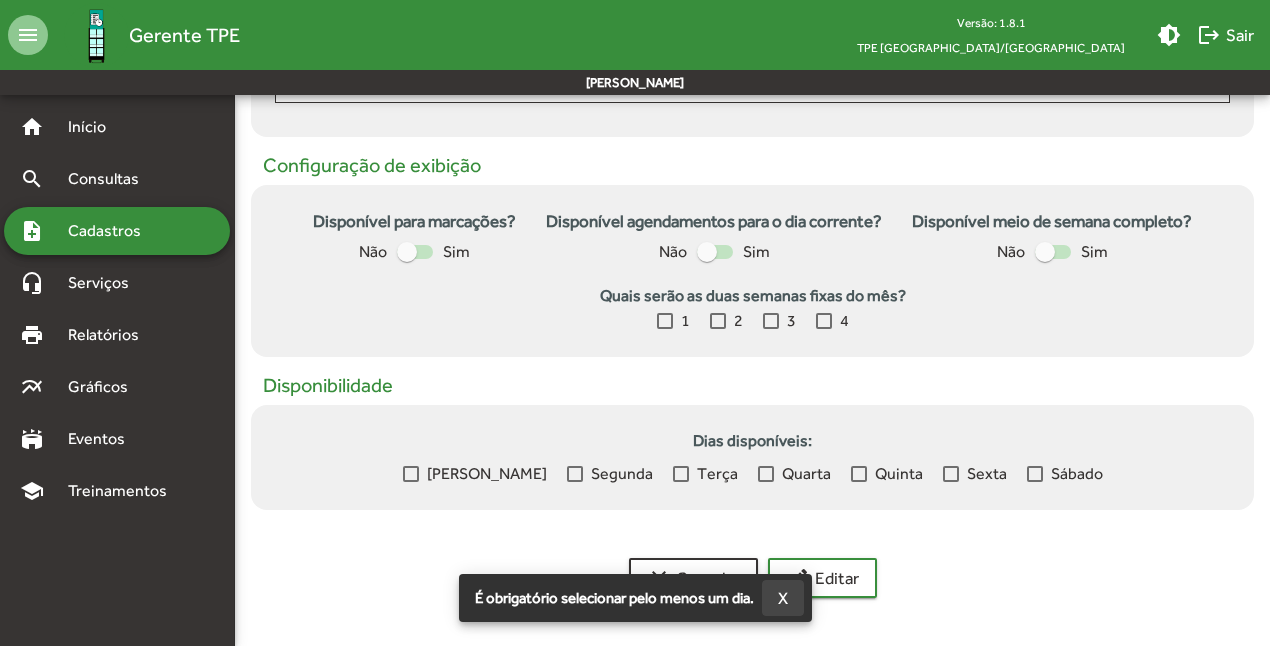 click on "X" at bounding box center (783, 598) 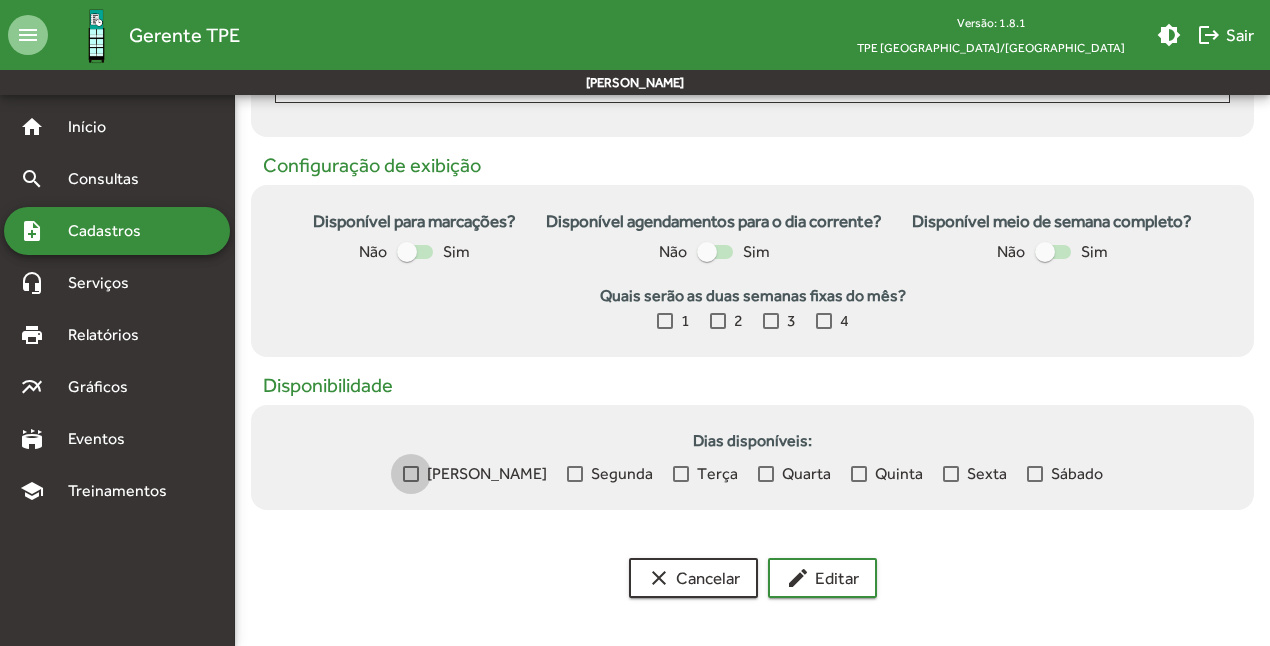 click at bounding box center [411, 474] 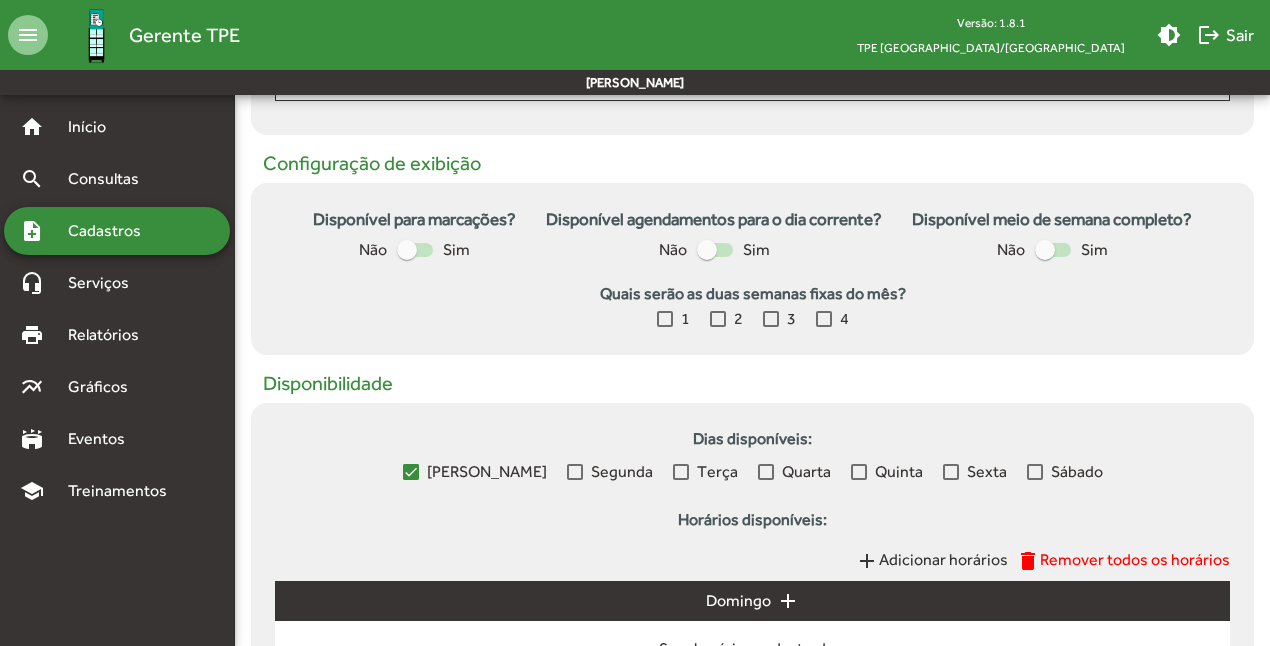 click at bounding box center (575, 472) 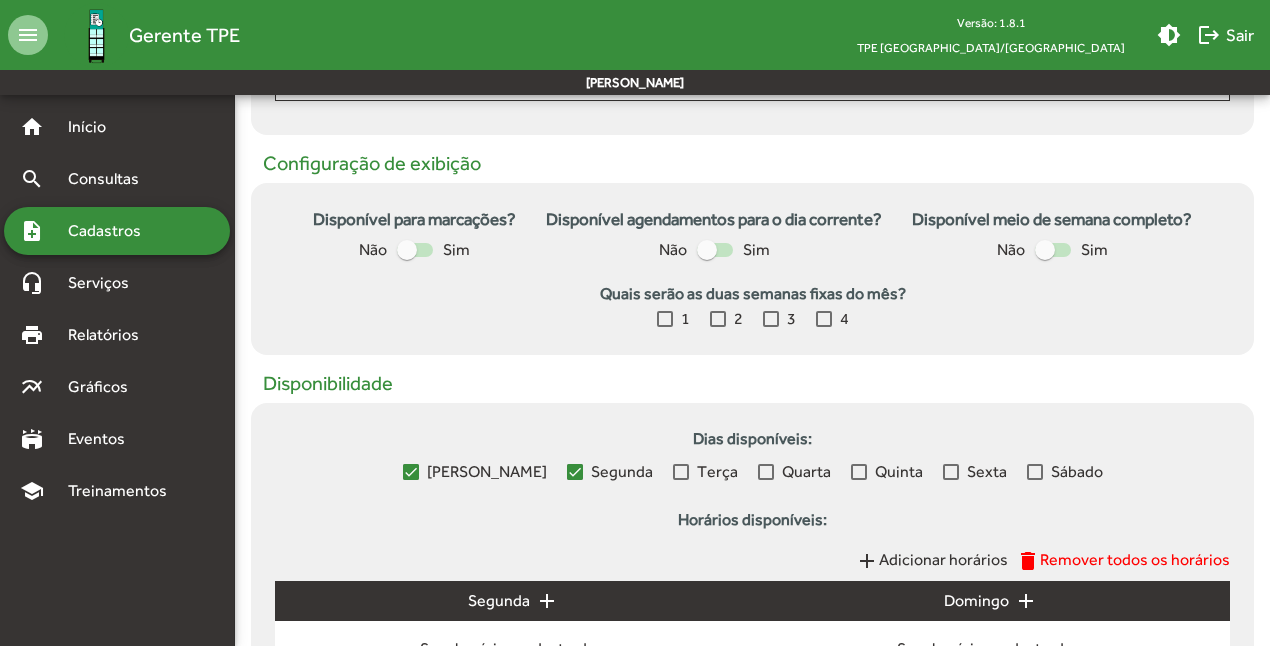 click at bounding box center (681, 472) 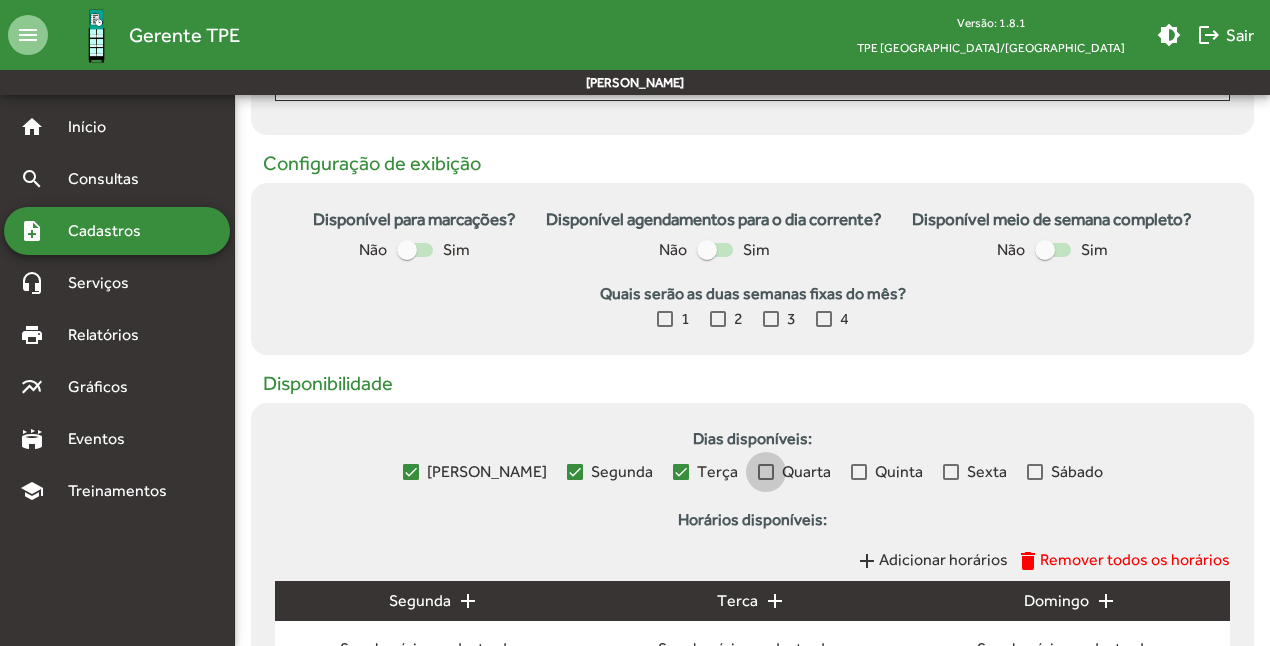 click at bounding box center (766, 472) 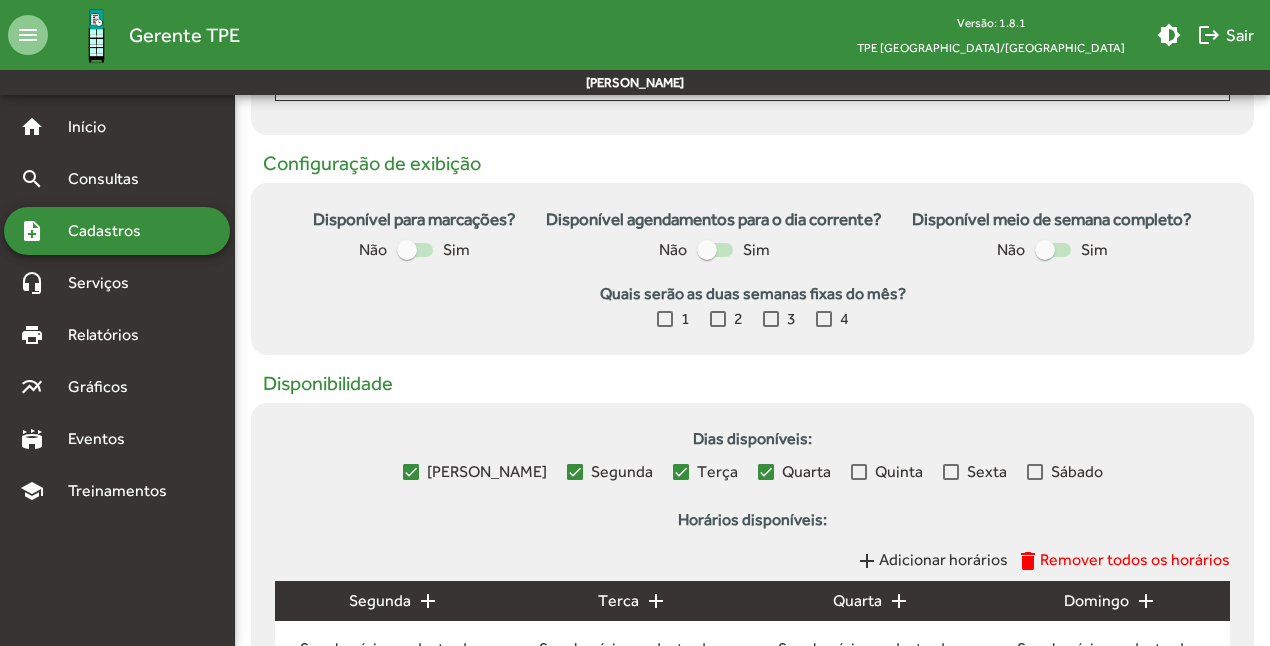 click on "Quinta" at bounding box center (887, 472) 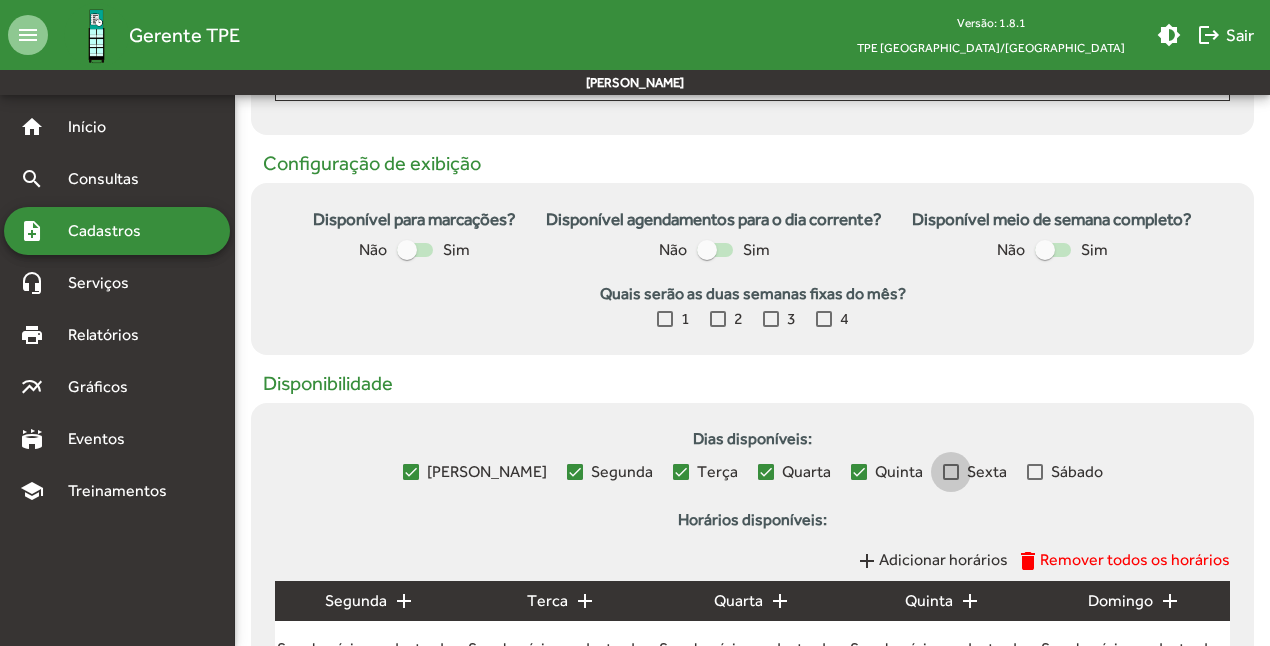 click on "Sexta" at bounding box center [975, 472] 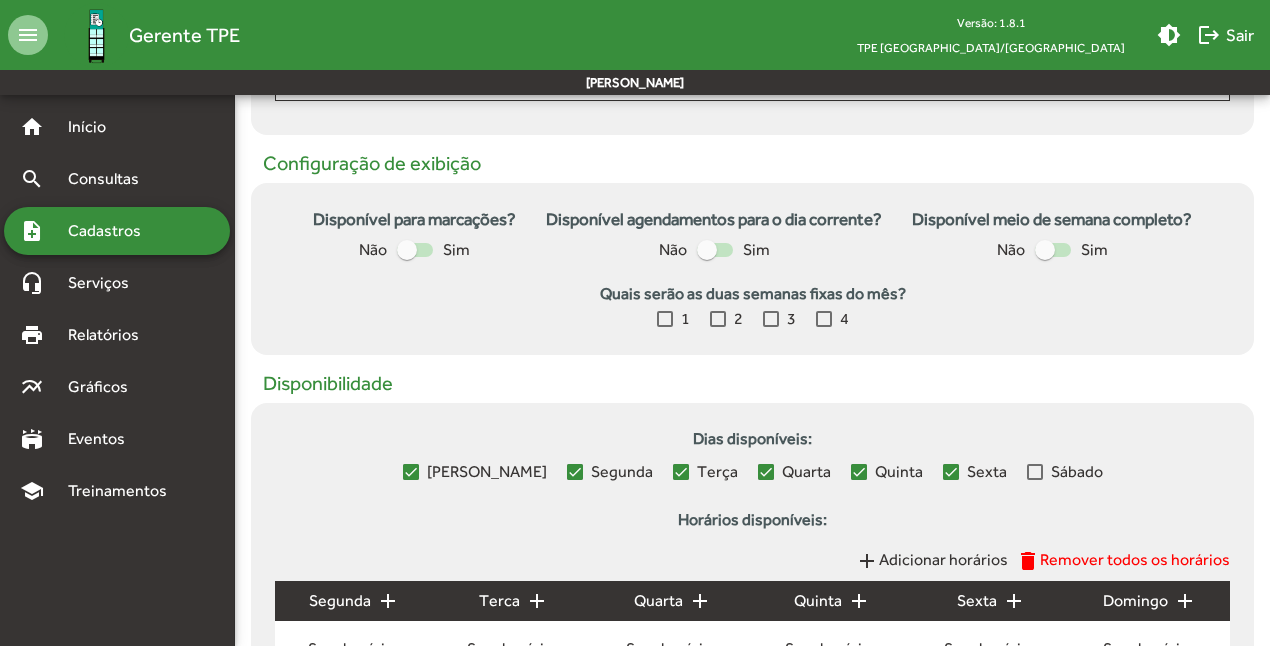 click on "Sábado" at bounding box center (1065, 472) 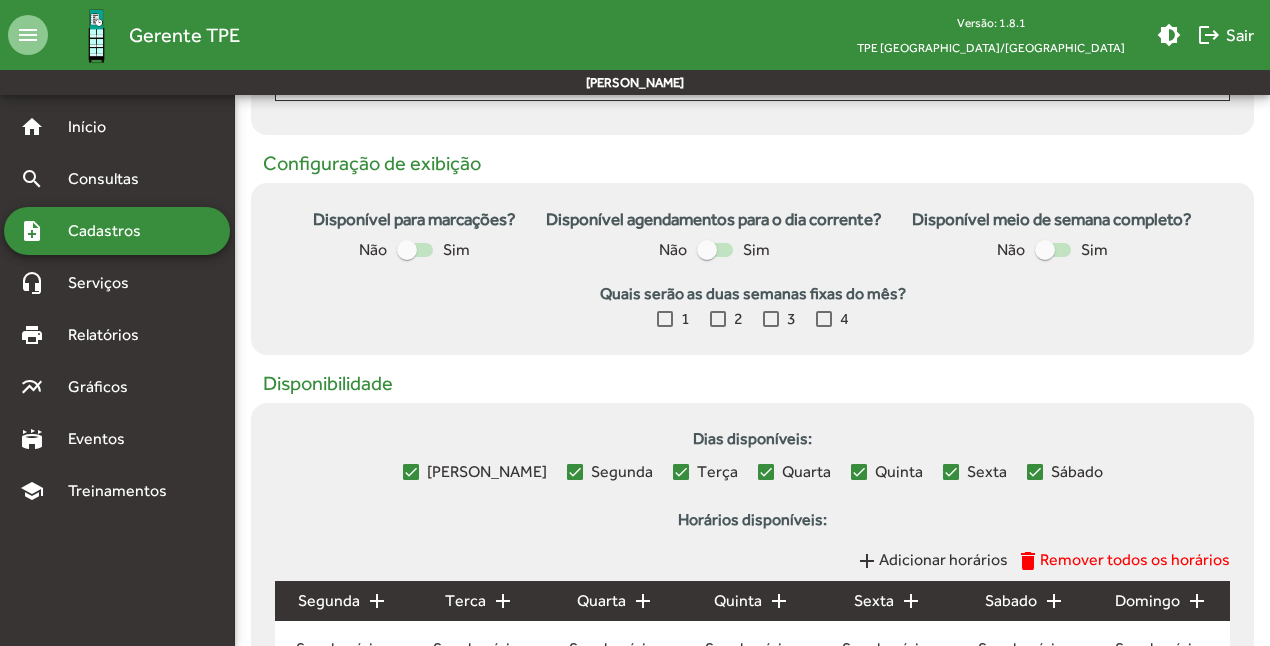 scroll, scrollTop: 820, scrollLeft: 0, axis: vertical 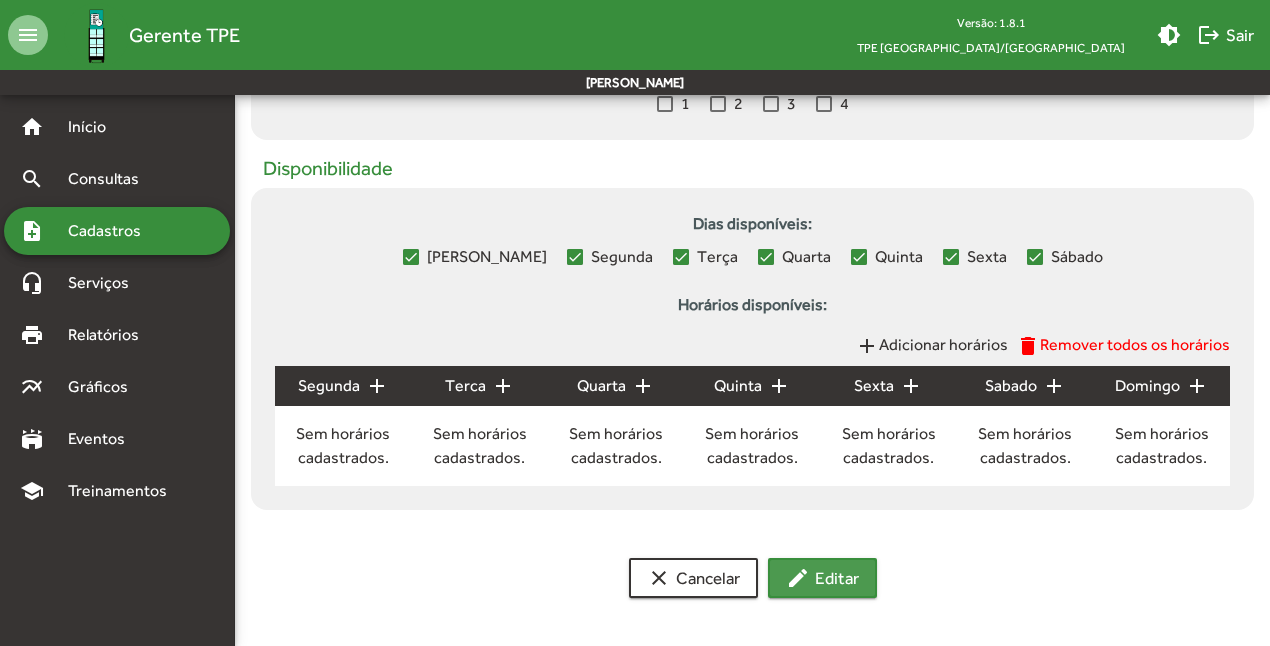 click on "edit  Editar" 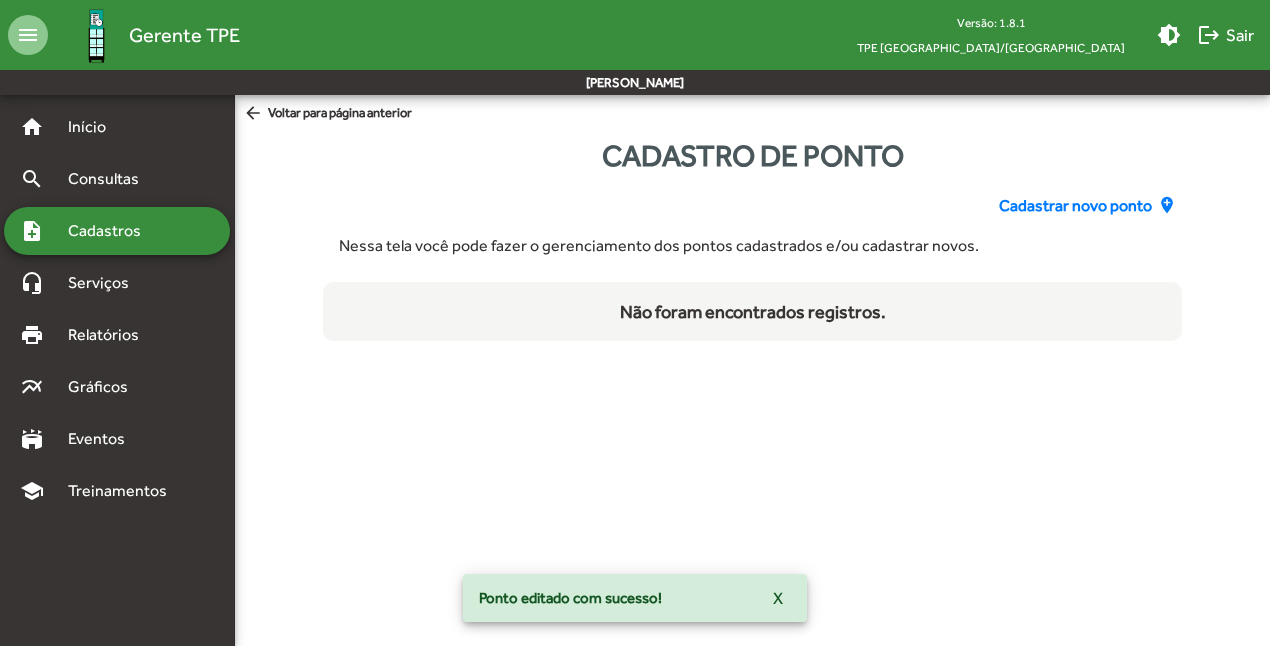 scroll, scrollTop: 0, scrollLeft: 0, axis: both 